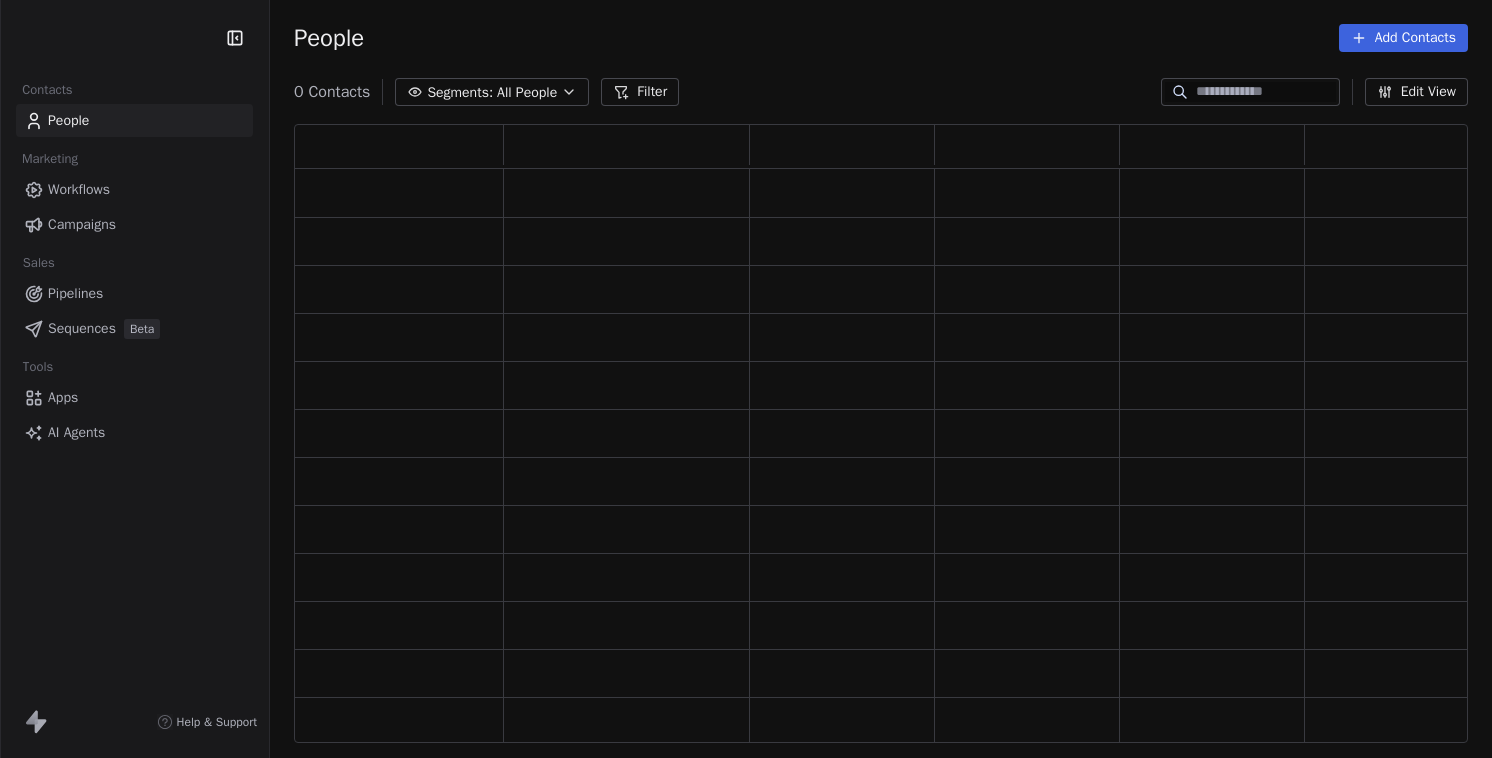 scroll, scrollTop: 0, scrollLeft: 0, axis: both 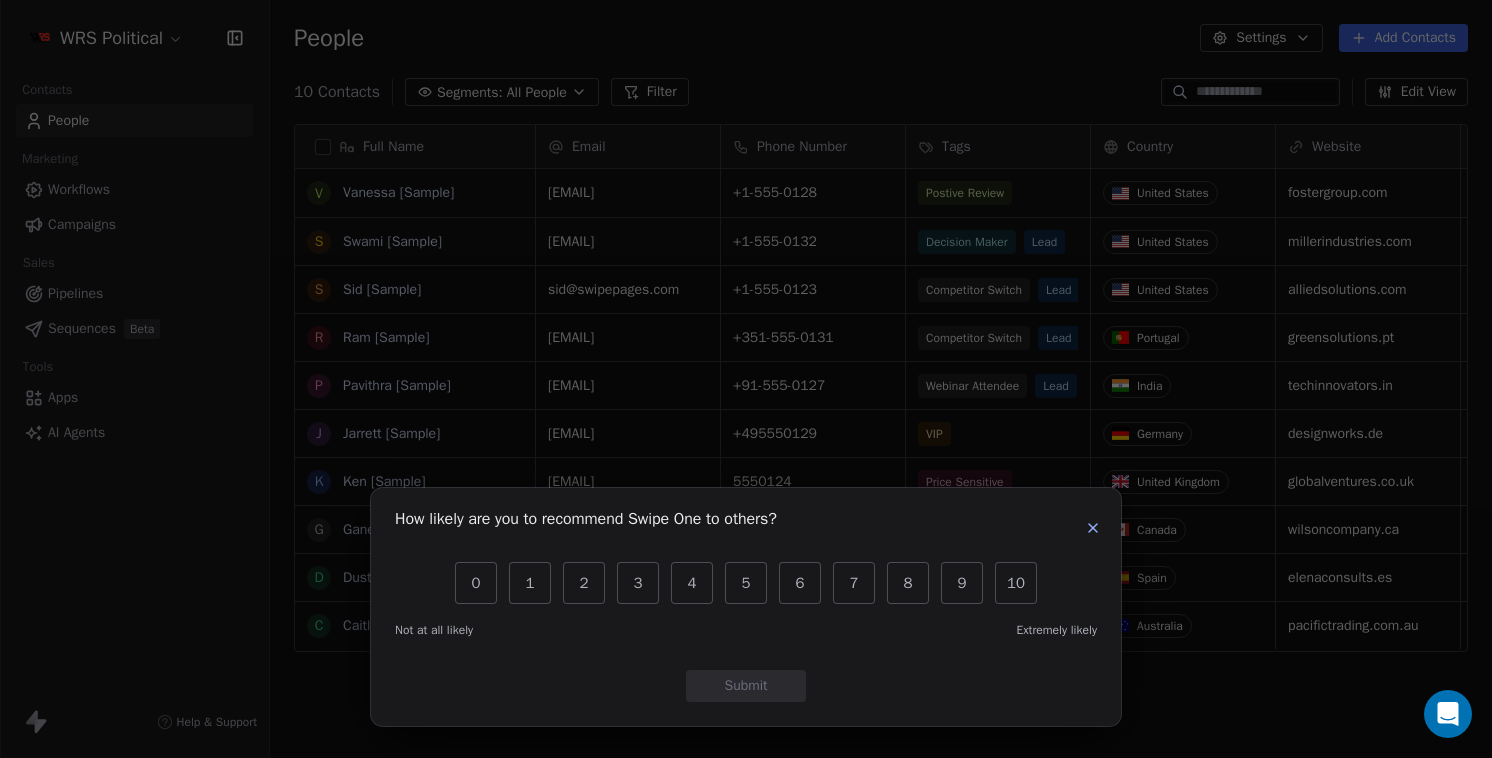click at bounding box center (1093, 528) 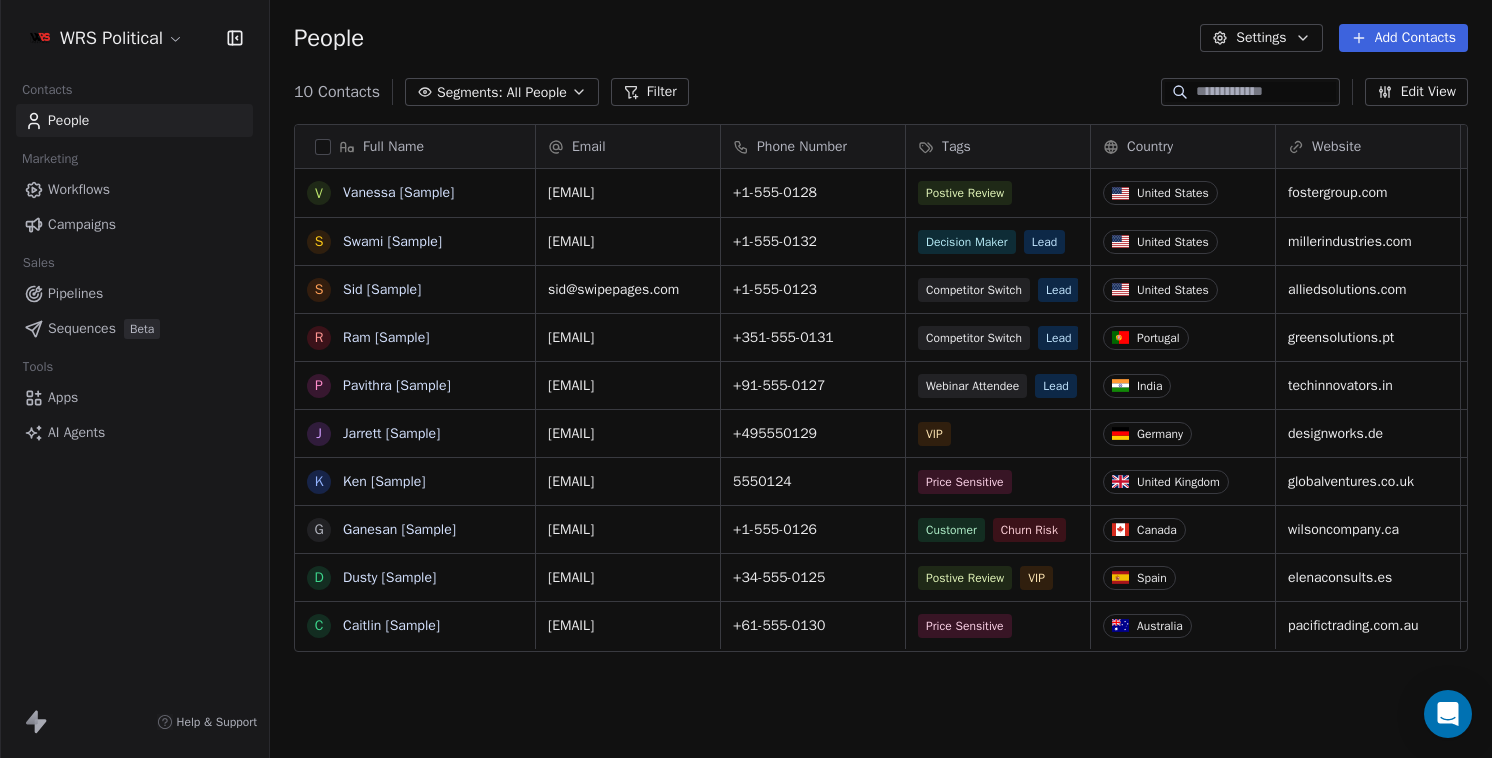 click at bounding box center [323, 147] 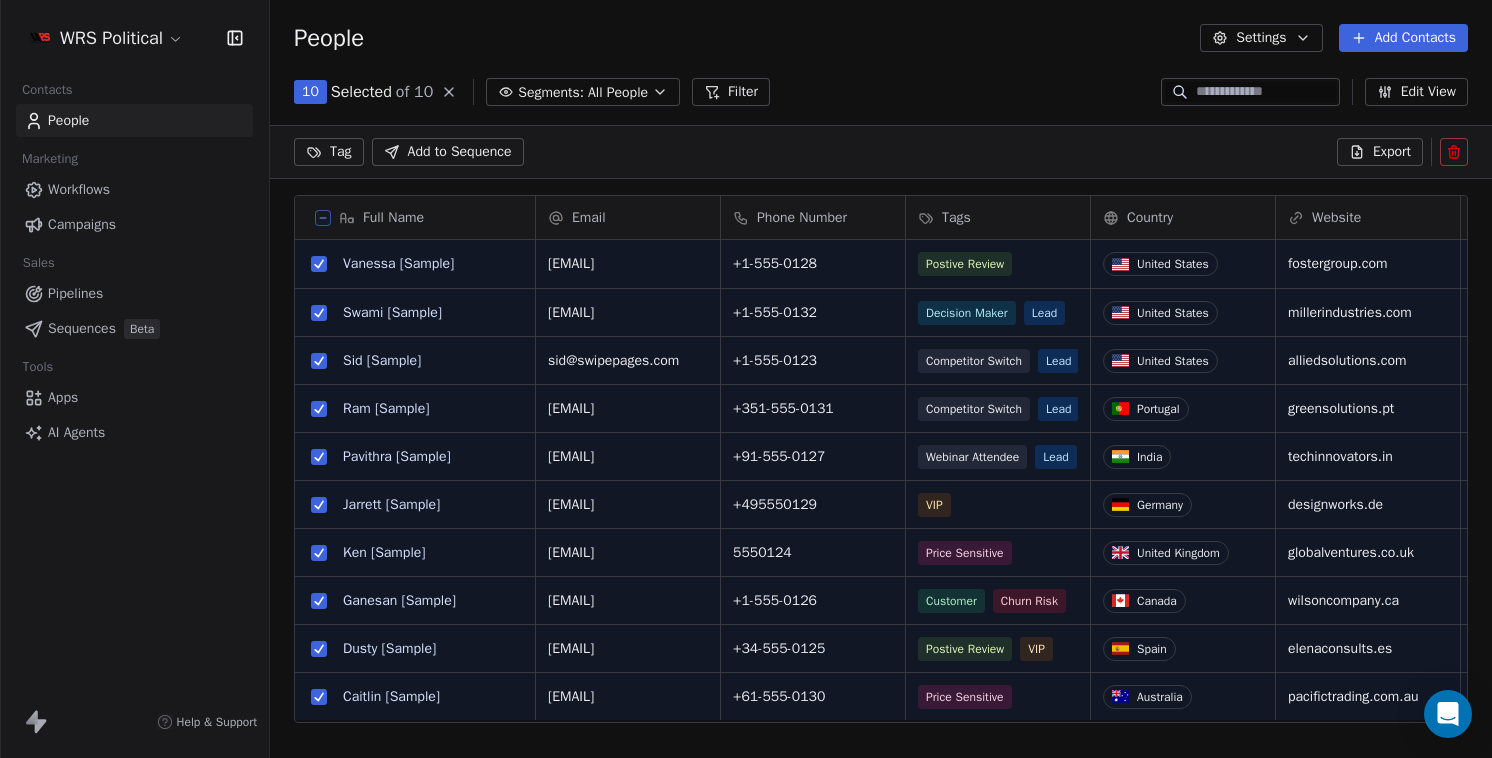 click on "WRS Political Contacts People Marketing Workflows Campaigns Sales Pipelines Sequences Beta Tools Apps AI Agents Help & Support People Settings Add Contacts 10 Selected of 10 Segments: All People Filter Edit View Tag Add to Sequence Export Full Name V [LAST] [Sample] S [LAST] [Sample] S [LAST] [Sample] R [LAST] [Sample] P [LAST] [Sample] J [LAST] [Sample] K [LAST] [Sample] G [LAST] [Sample] D [LAST] [Sample] C [LAST] [Sample] Email Phone Number Tags Country Website Job Title Status Contact Source NPS Score [EMAIL] [PHONE] Postive Review United States fostergroup.com Managing Director Closed Won Referral 9 [EMAIL] [PHONE] Decision Maker Lead United States millerindustries.com President New Lead Social Media 9 [EMAIL] [PHONE] Competitor Switch Lead United States alliedsolutions.com Director of Operations Qualifying Website Form [EMAIL] [PHONE] Competitor Switch Lead Portugal greensolutions.pt Sustainability Head Closed Won Facebook Ad 10 [PHONE]" at bounding box center [746, 379] 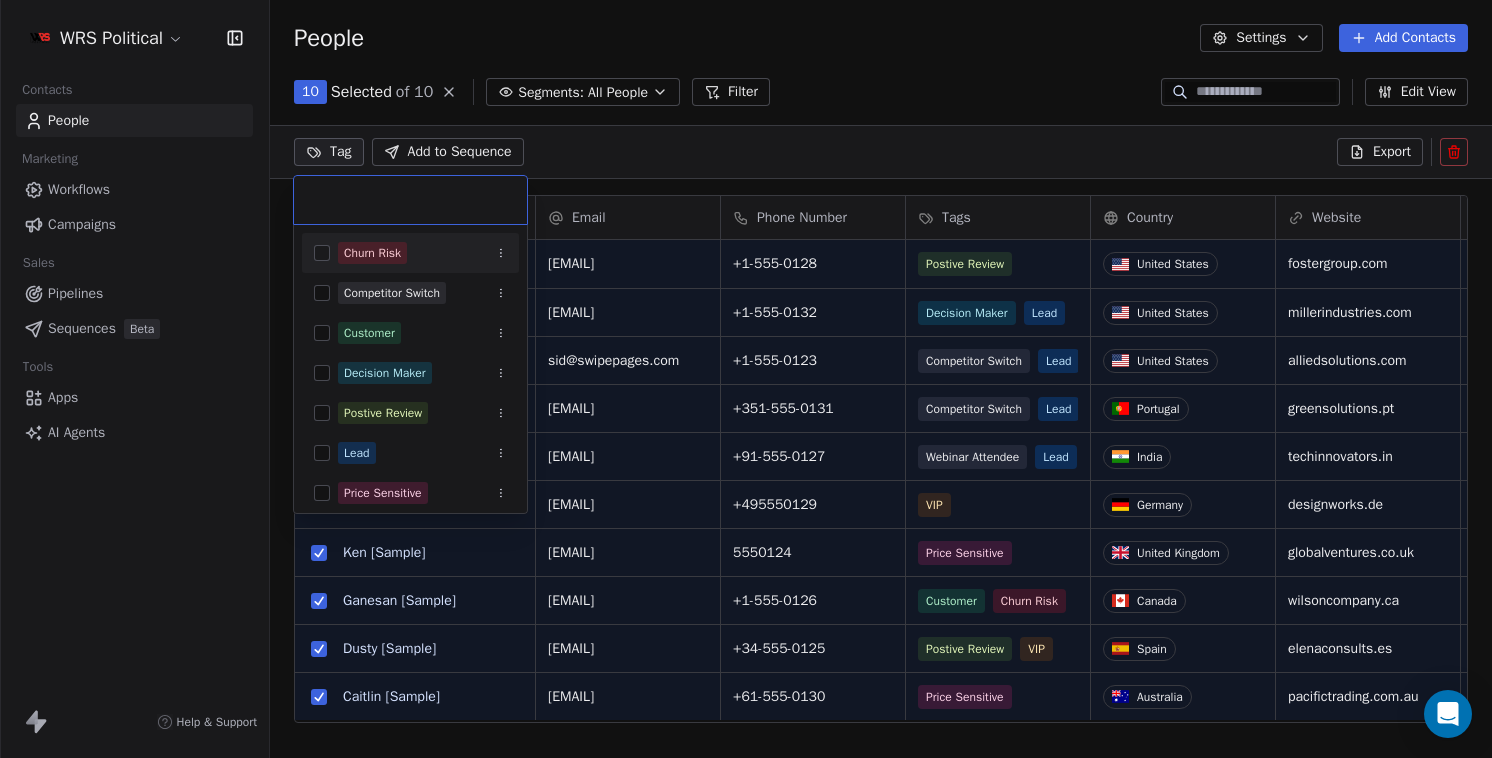 click on "WRS Political Contacts People Marketing Workflows Campaigns Sales Pipelines Sequences Beta Tools Apps AI Agents Help & Support People Settings Add Contacts 10 Selected of 10 Segments: All People Filter Edit View Tag Add to Sequence Export Full Name V [LAST] [Sample] S [LAST] [Sample] S [LAST] [Sample] R [LAST] [Sample] P [LAST] [Sample] J [LAST] [Sample] K [LAST] [Sample] G [LAST] [Sample] D [LAST] [Sample] C [LAST] [Sample] Email Phone Number Tags Country Website Job Title Status Contact Source NPS Score [EMAIL] [PHONE] Postive Review United States fostergroup.com Managing Director Closed Won Referral 9 [EMAIL] [PHONE] Decision Maker Lead United States millerindustries.com President New Lead Social Media 9 [EMAIL] [PHONE] Competitor Switch Lead United States alliedsolutions.com Director of Operations Qualifying Website Form [EMAIL] [PHONE] Competitor Switch Lead Portugal greensolutions.pt Sustainability Head Closed Won Facebook Ad 10 [PHONE]" at bounding box center [746, 379] 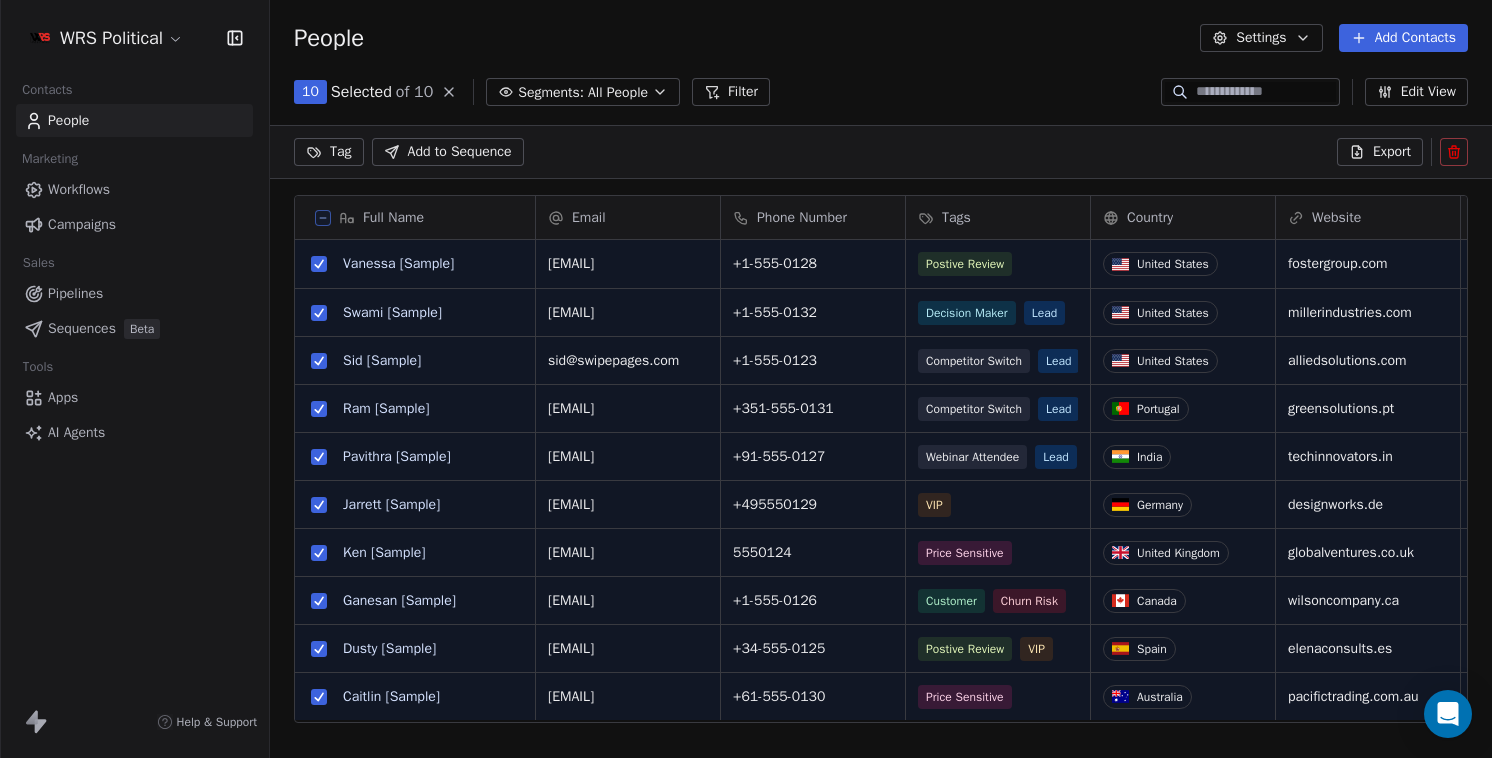 click 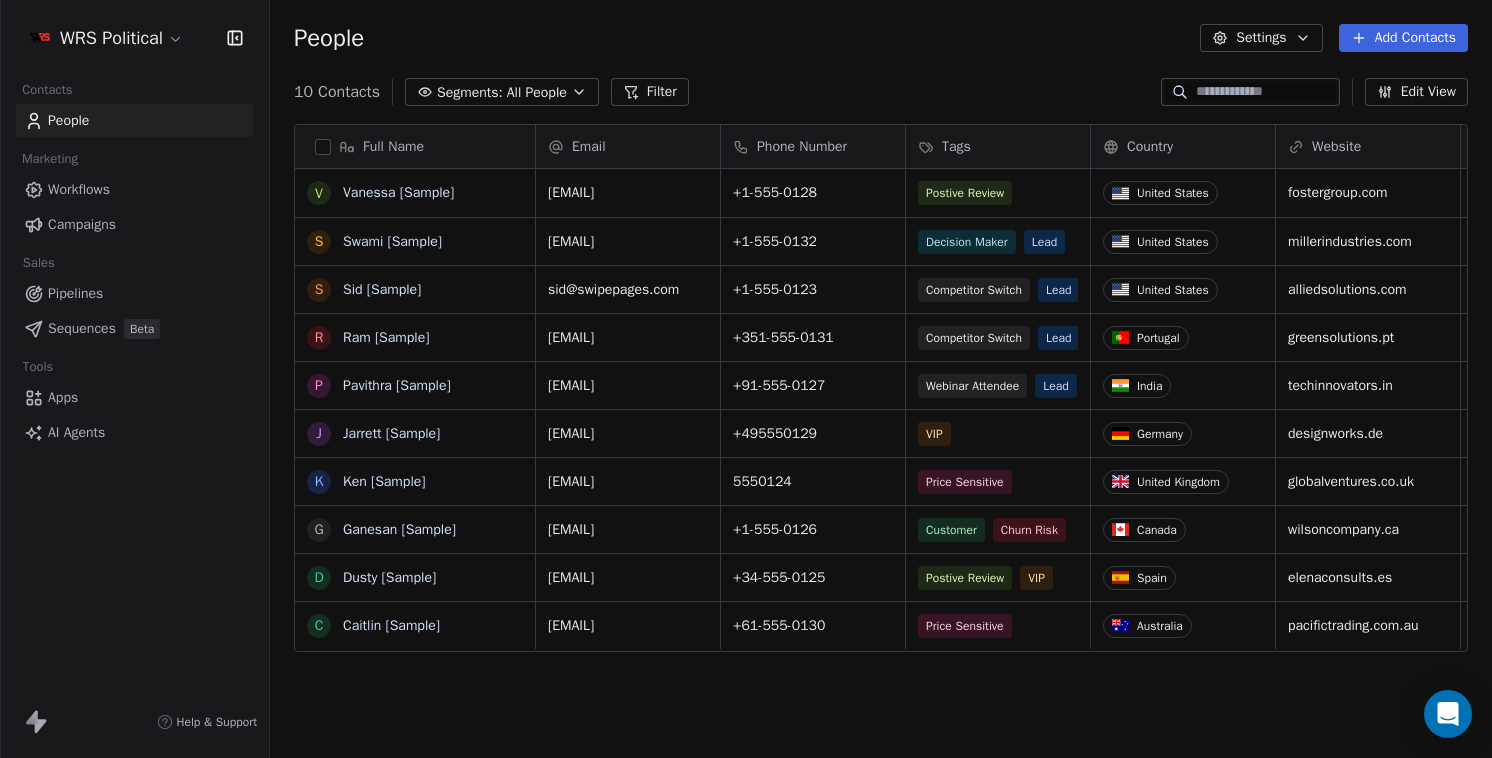 scroll, scrollTop: 1, scrollLeft: 1, axis: both 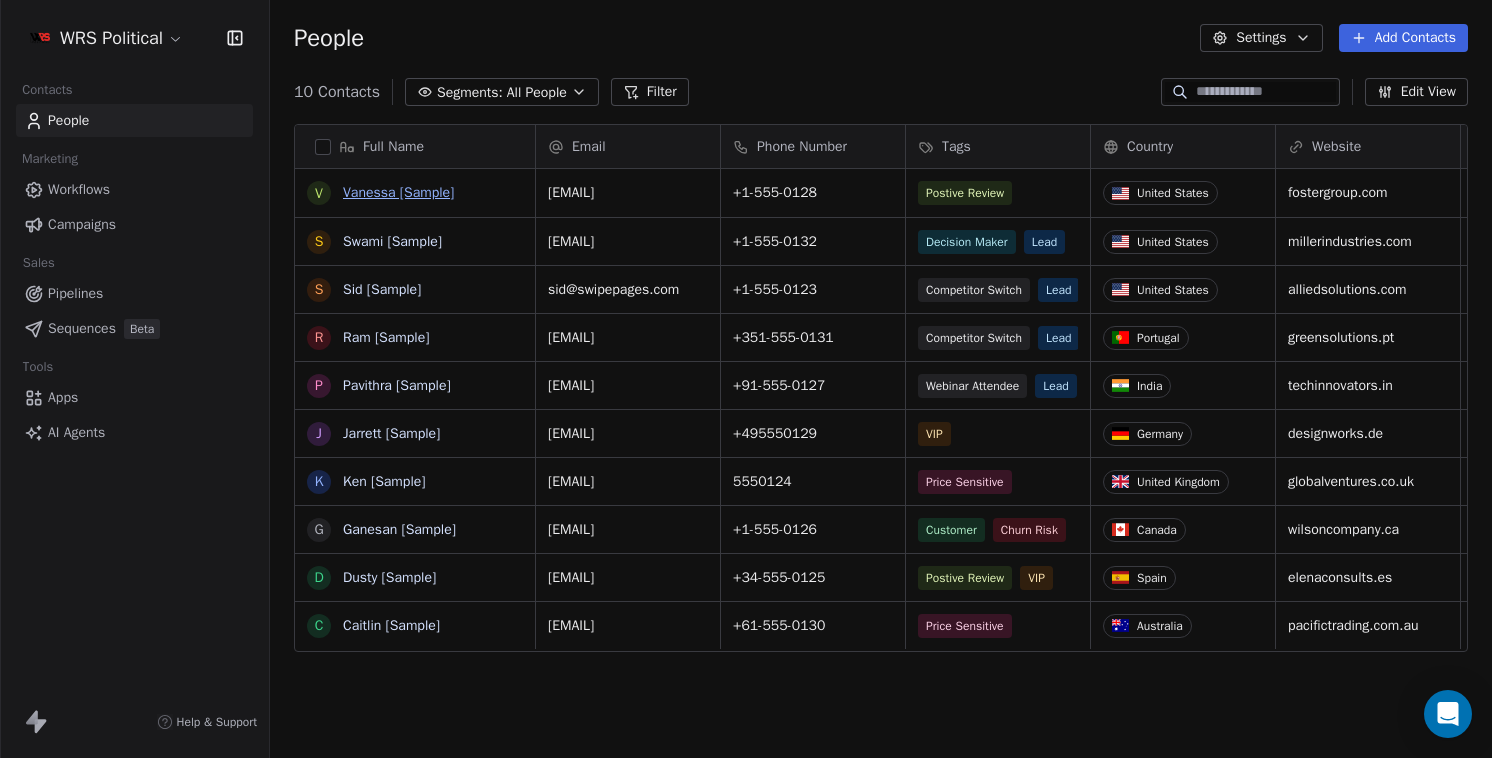 click on "Vanessa [Sample]" at bounding box center (398, 192) 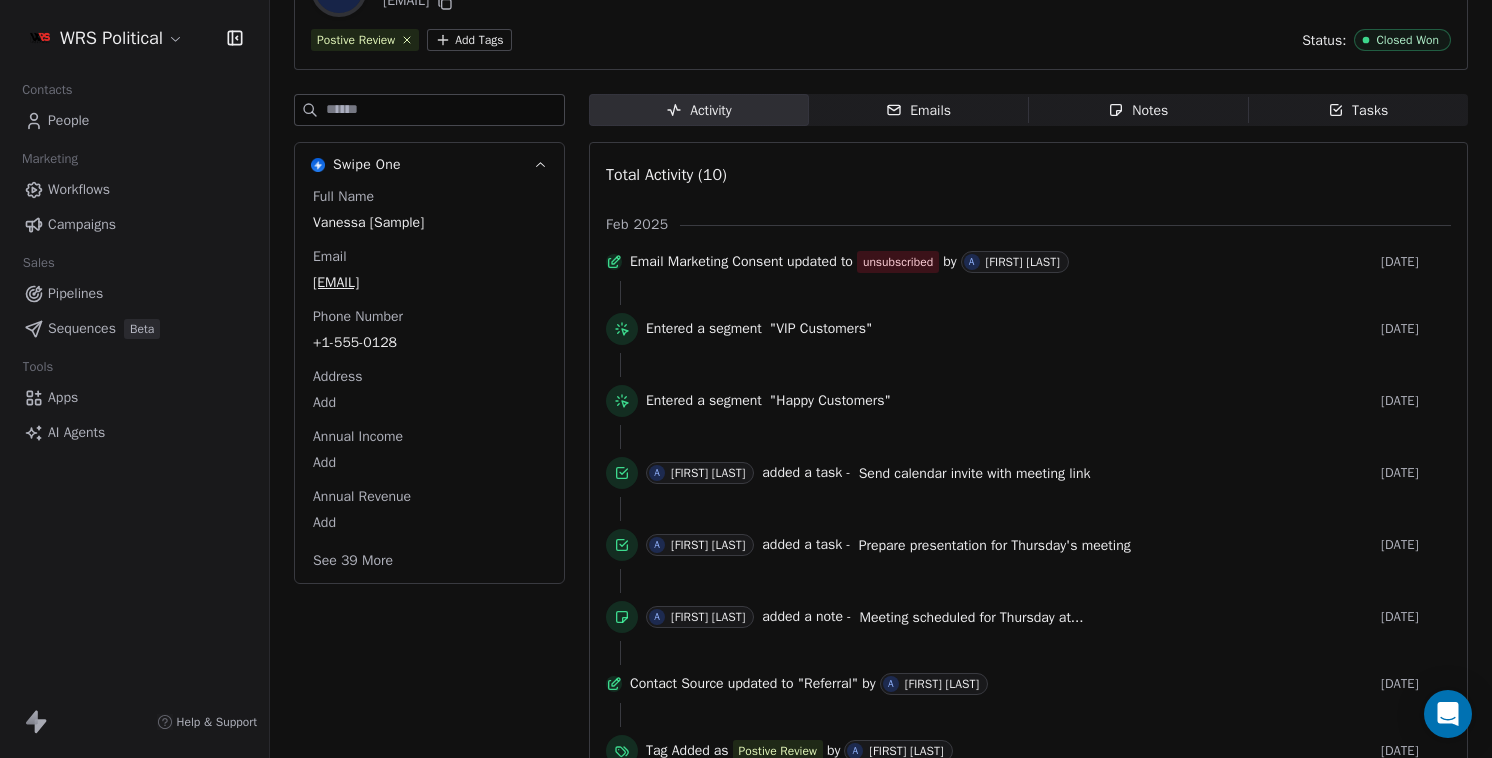 scroll, scrollTop: 0, scrollLeft: 0, axis: both 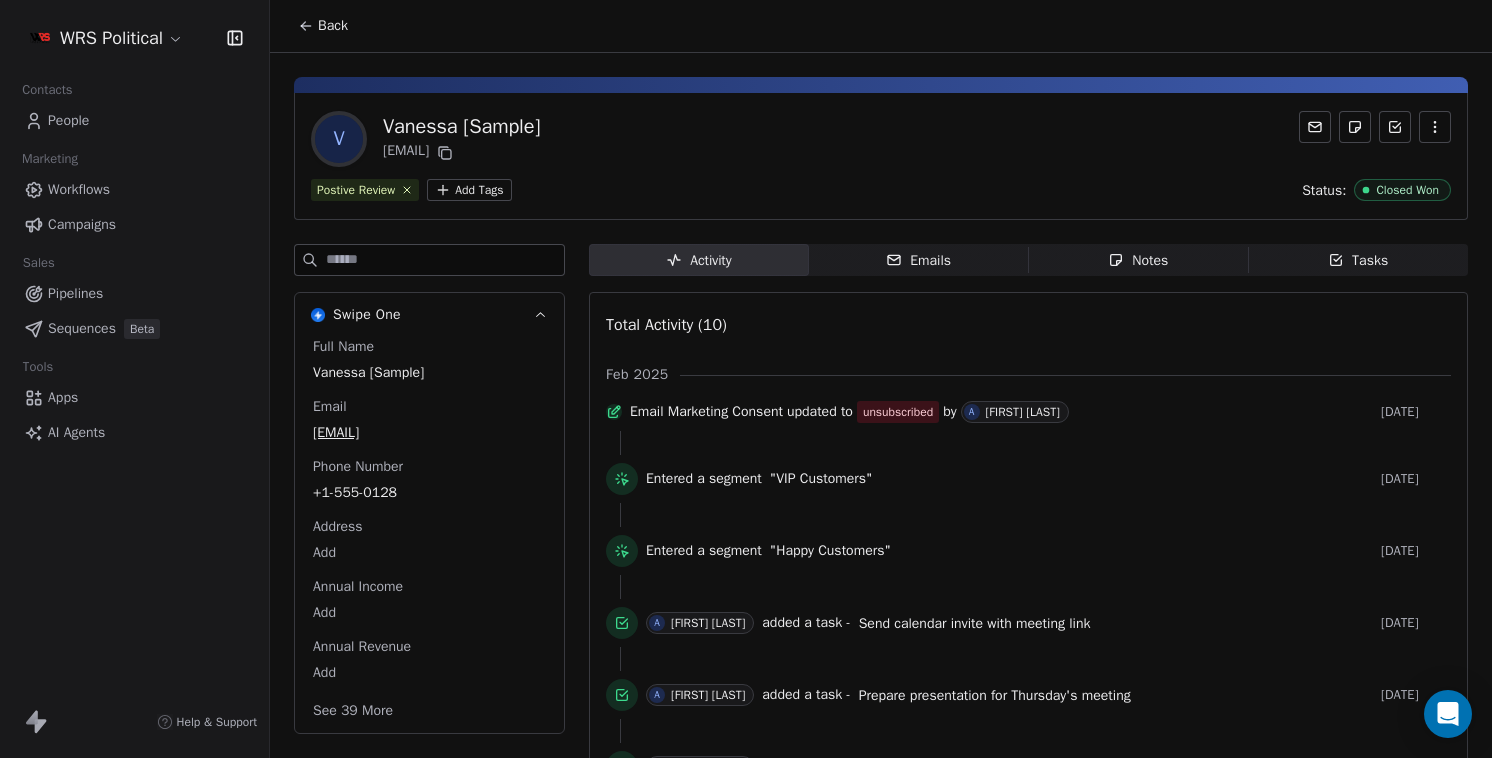 click on "Emails" at bounding box center [918, 260] 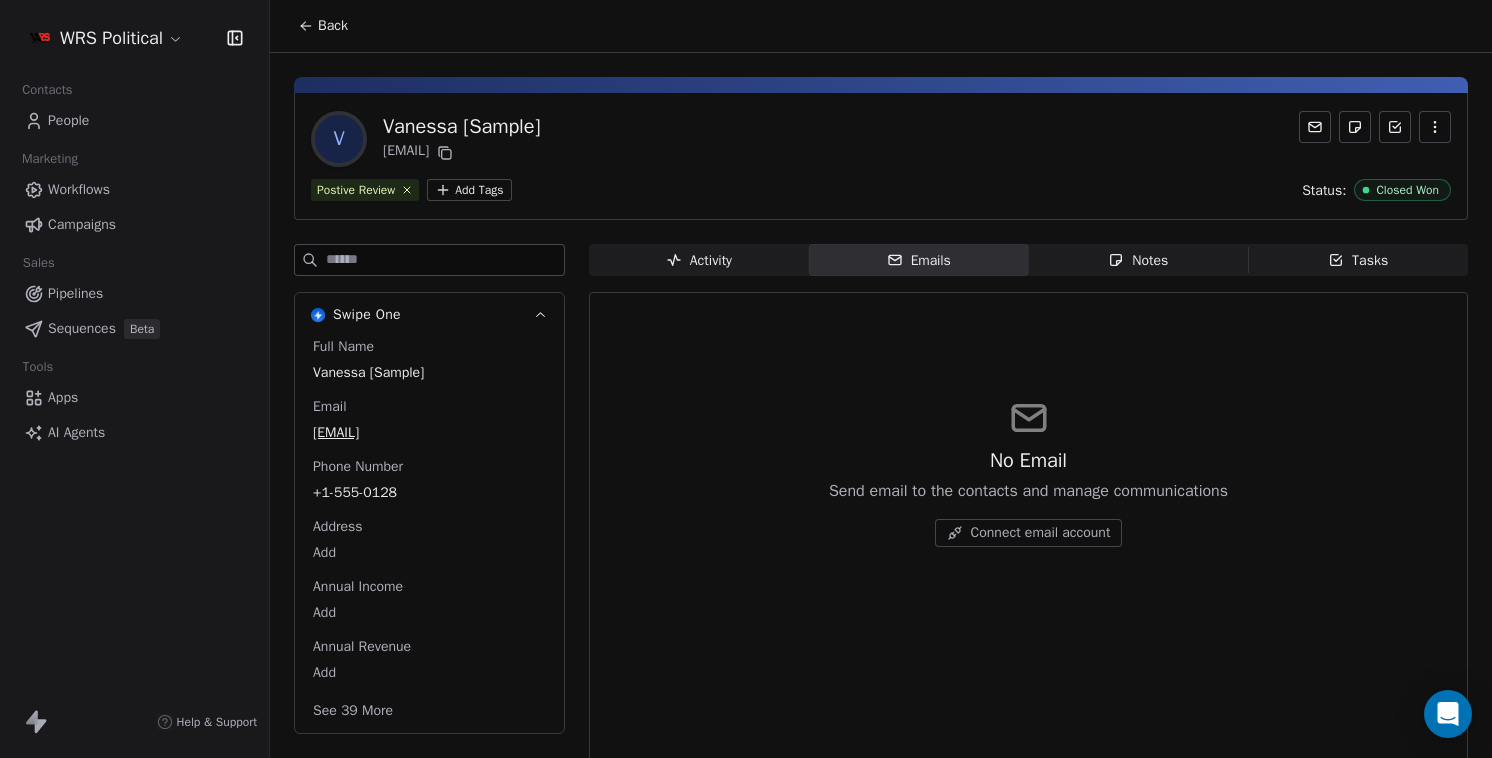 click on "Notes   Notes" at bounding box center (1139, 260) 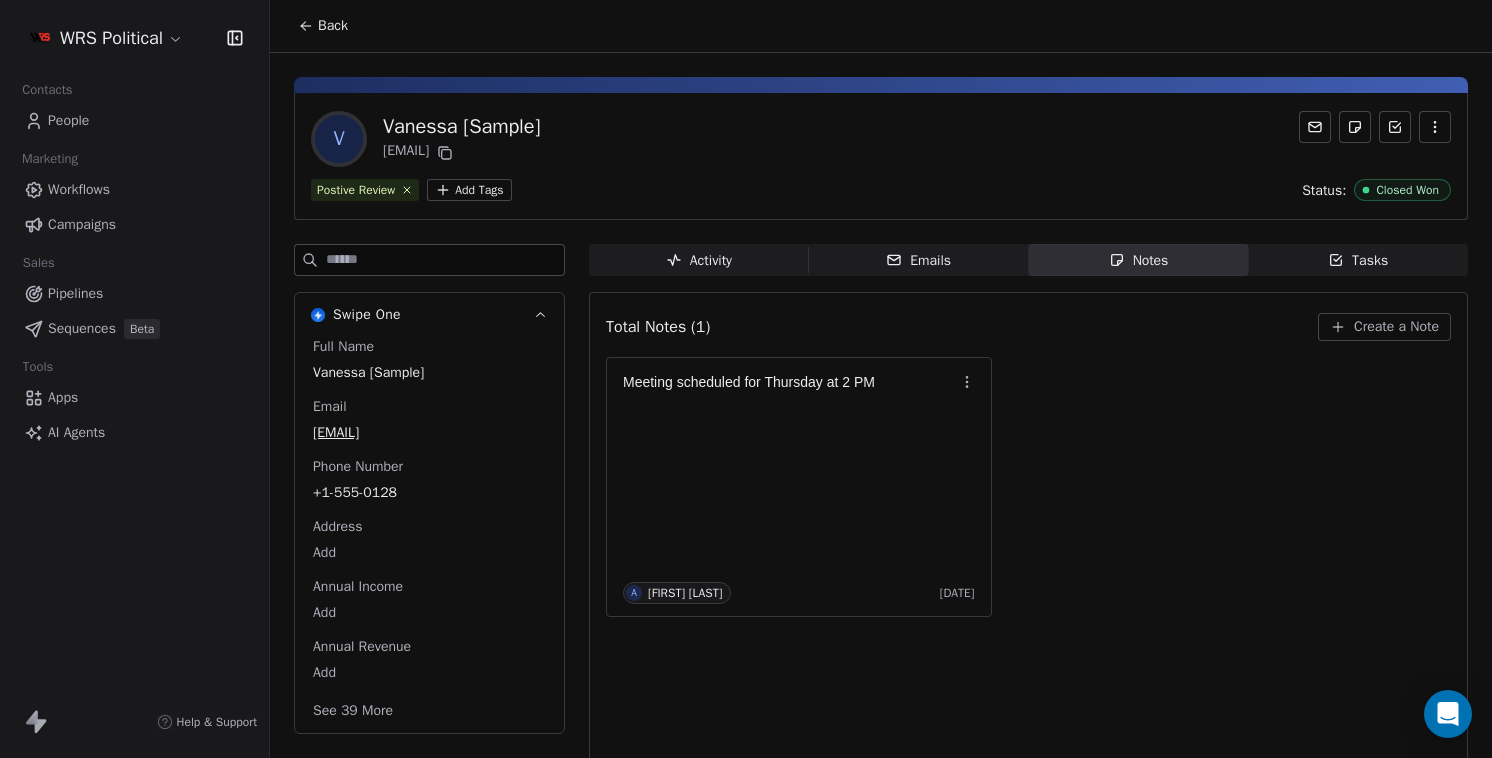 click on "Tasks Tasks" at bounding box center [1358, 260] 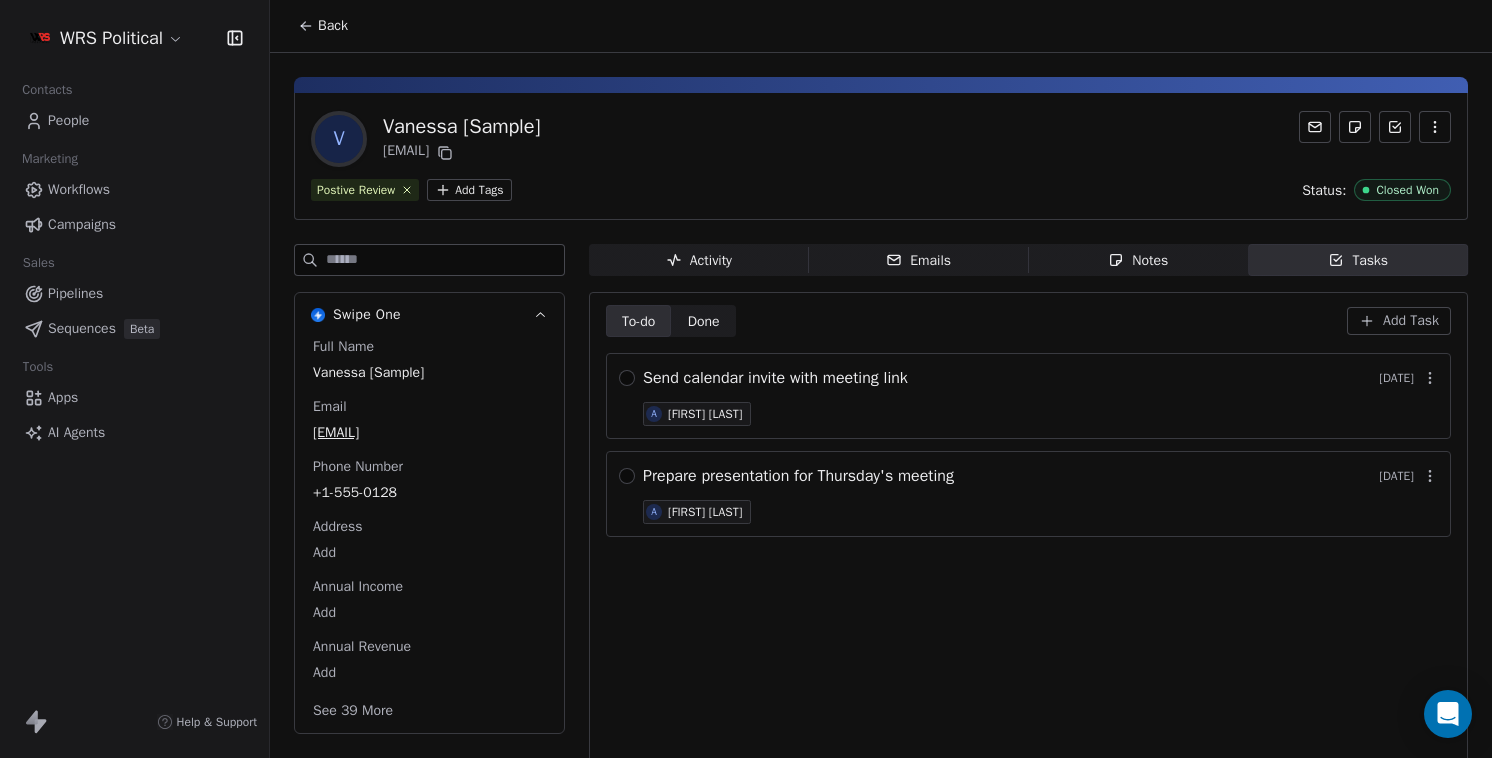 click on "Activity Activity" at bounding box center (699, 260) 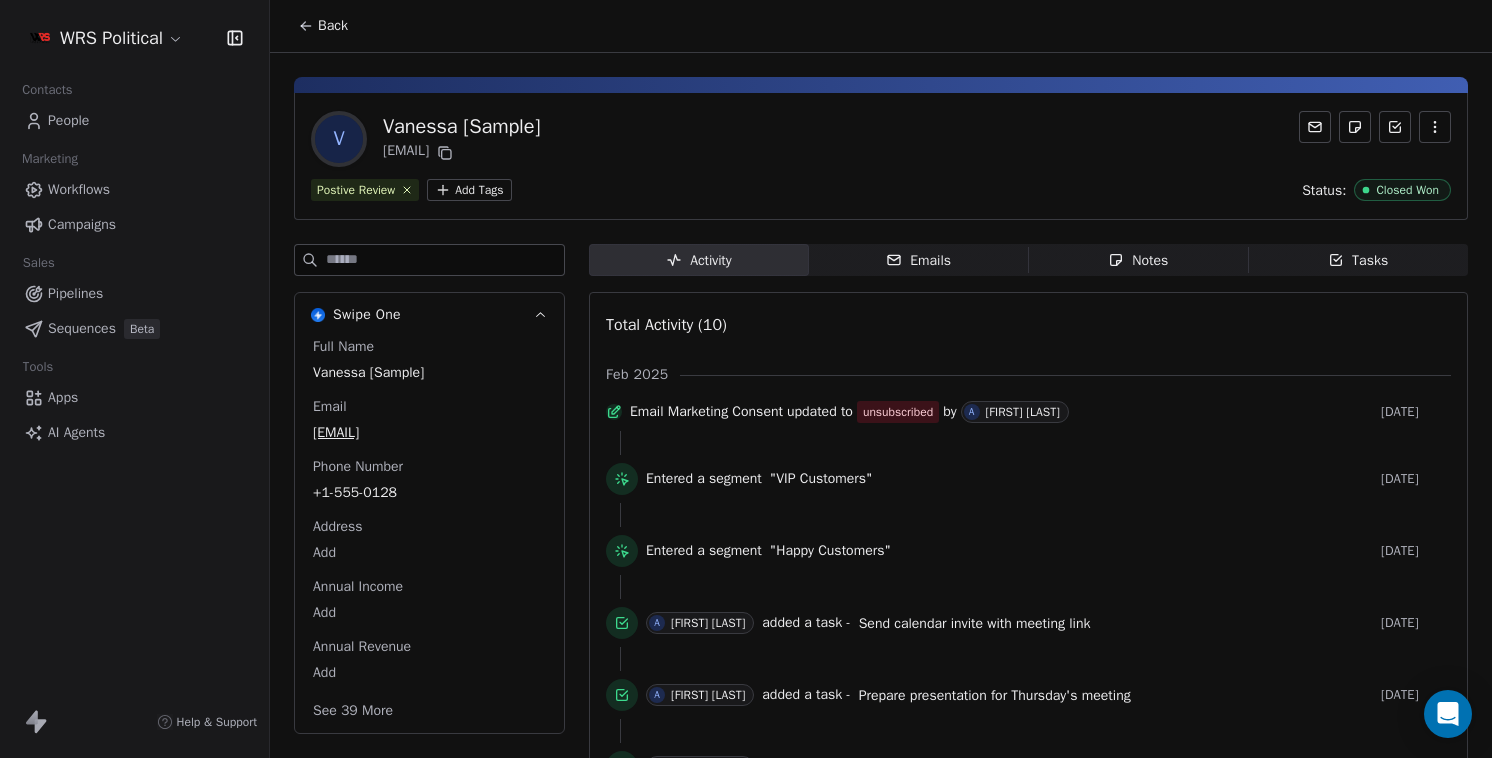 click on "WRS Political Contacts People Marketing Workflows Campaigns Sales Pipelines Sequences Beta Tools Apps AI Agents Help & Support Back V [LAST] [Sample] [EMAIL] Postive Review Add Tags Status: Closed Won Swipe One Full Name [LAST] Email [EMAIL] Phone Number [PHONE] Address Add Annual Income Add Annual Revenue Add See 39 More Activity Activity Emails Emails Notes Notes Tasks Tasks Total Activity (10) Feb 2025 Email Marketing Consent updated to unsubscribed by A [LAST] [LAST] 6 months ago Entered a segment "VIP Customers" 6 months ago Entered a segment "Happy Customers" 6 months ago A [LAST] [LAST] added a task - Send calendar invite with meeting link 6 months ago A [LAST] [LAST] added a task - Prepare presentation for Thursday's meeting 6 months ago A [LAST] [LAST] added a note - Meeting scheduled for Thursday at... 6 months ago Contact Source updated to "Referral" by A [LAST] [LAST] 6 months ago Tag Added as Postive Review by A [LAST] [LAST] 6 months ago A" at bounding box center [746, 379] 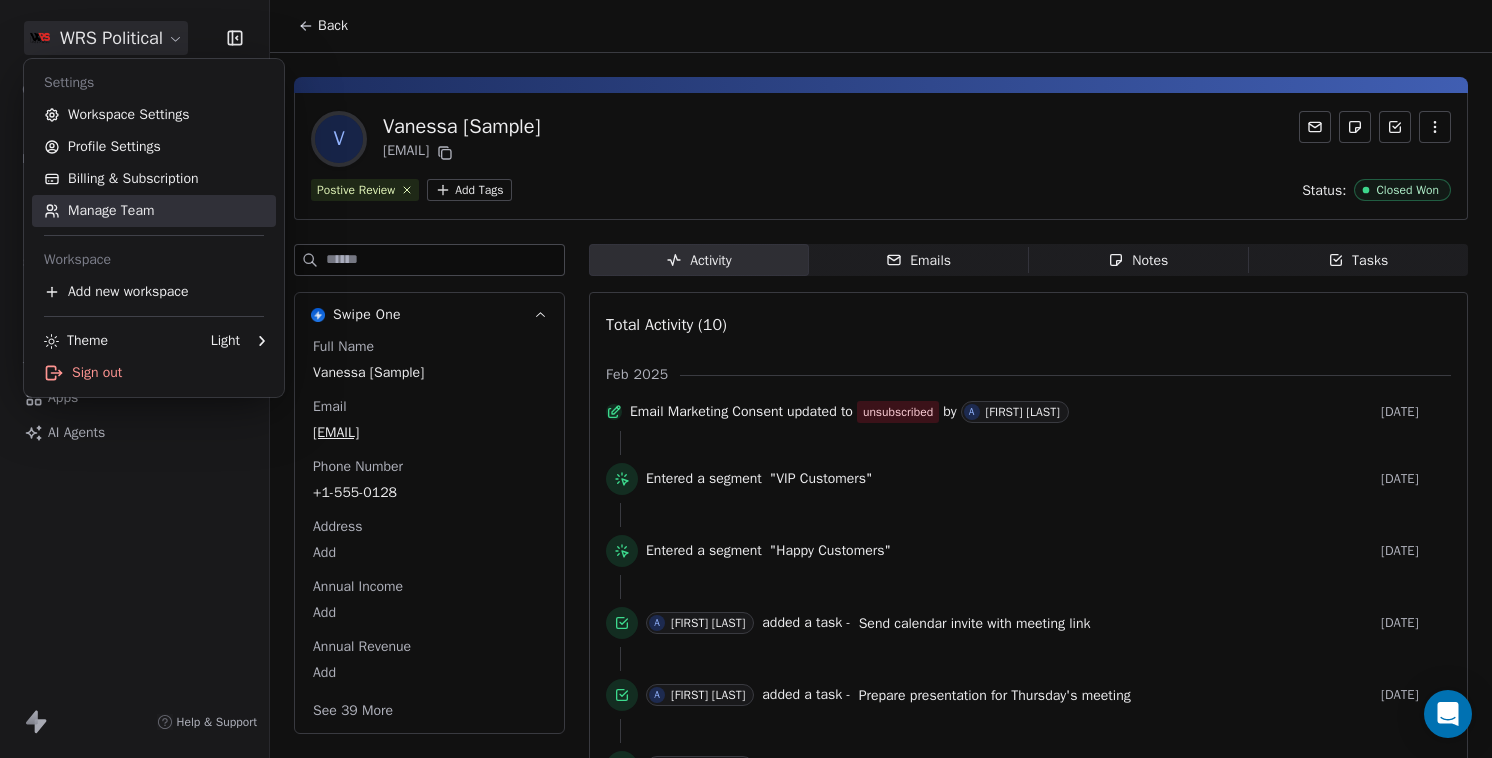 click on "Manage Team" at bounding box center [154, 211] 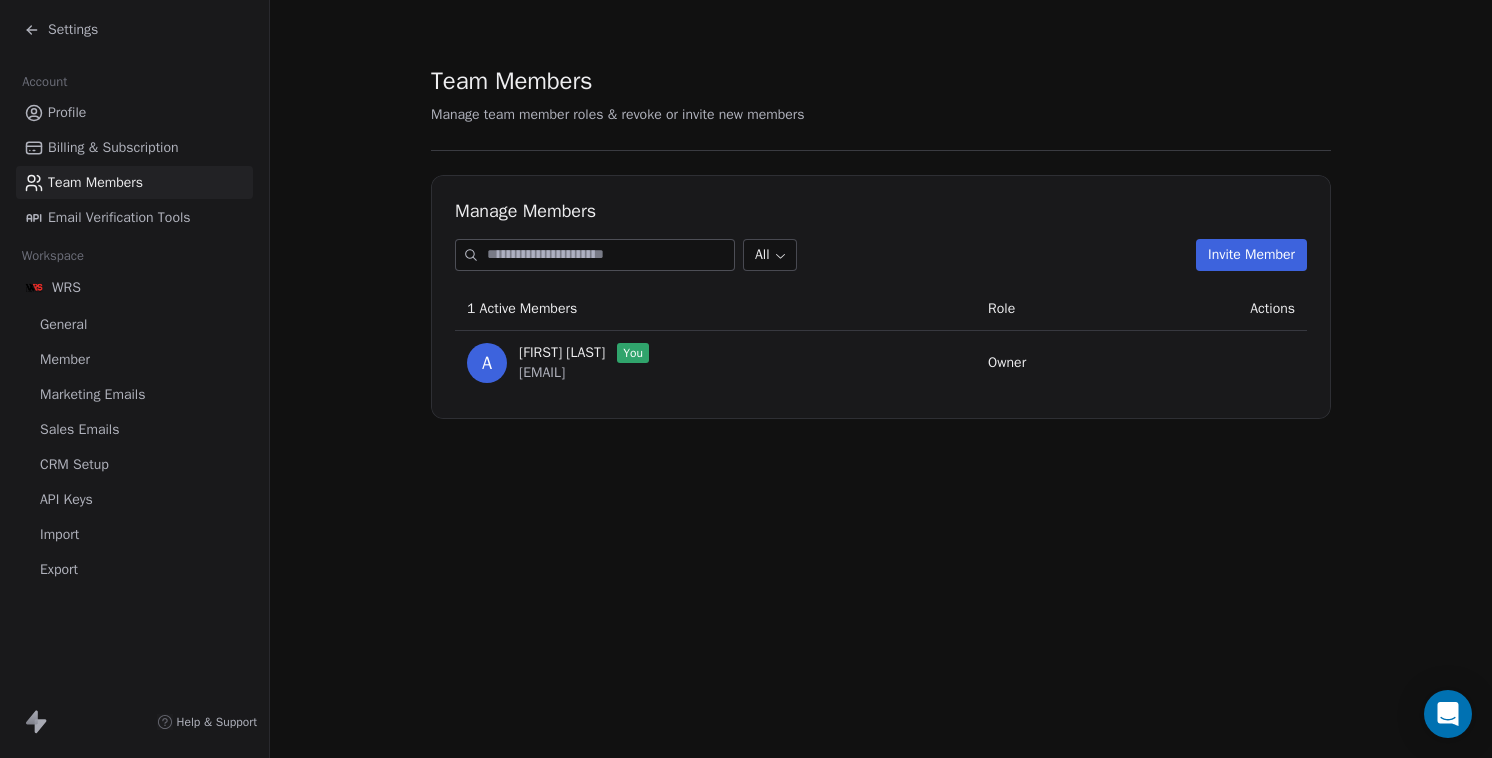 click on "CRM Setup" at bounding box center [74, 464] 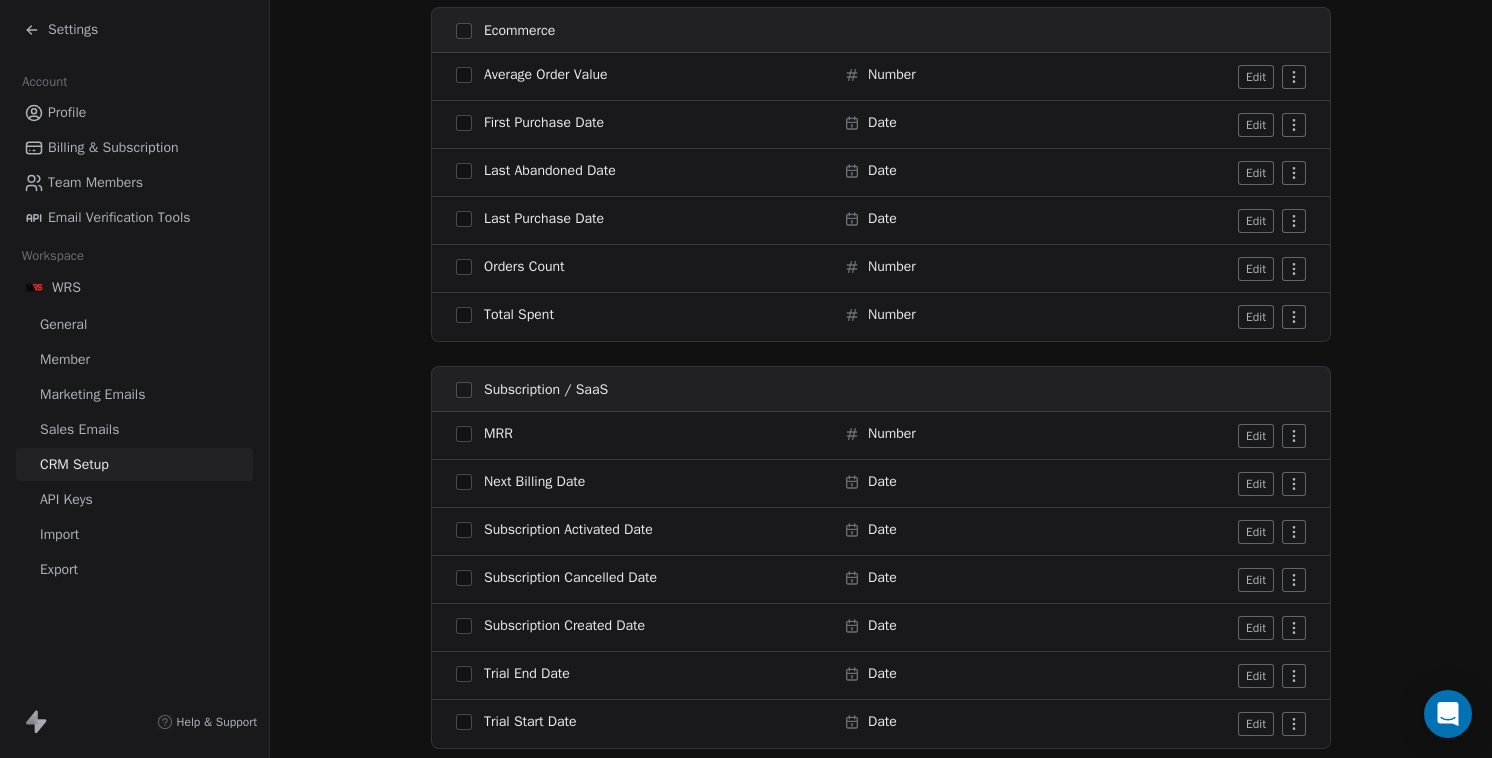 scroll, scrollTop: 2311, scrollLeft: 0, axis: vertical 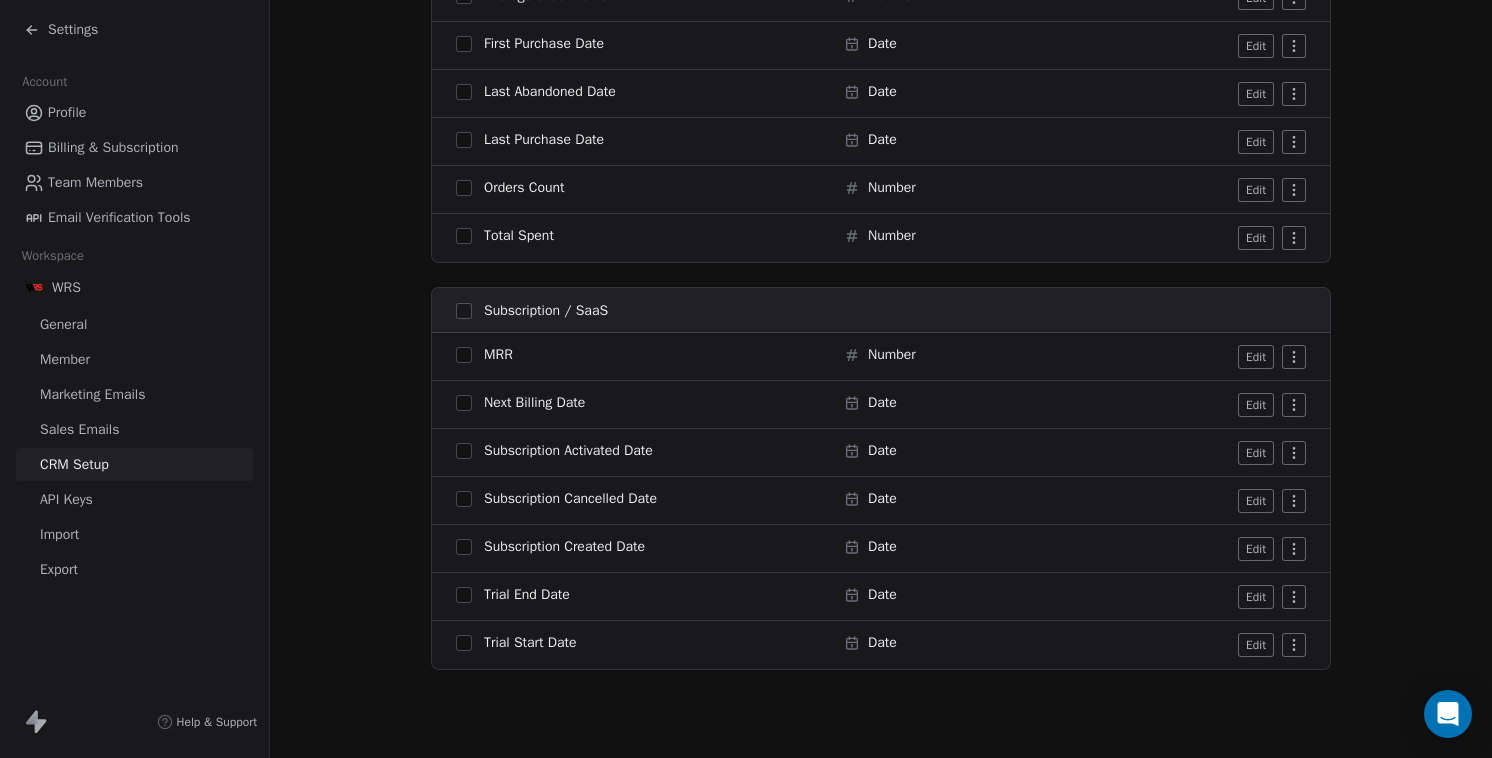 click on "Sales Emails" at bounding box center (79, 429) 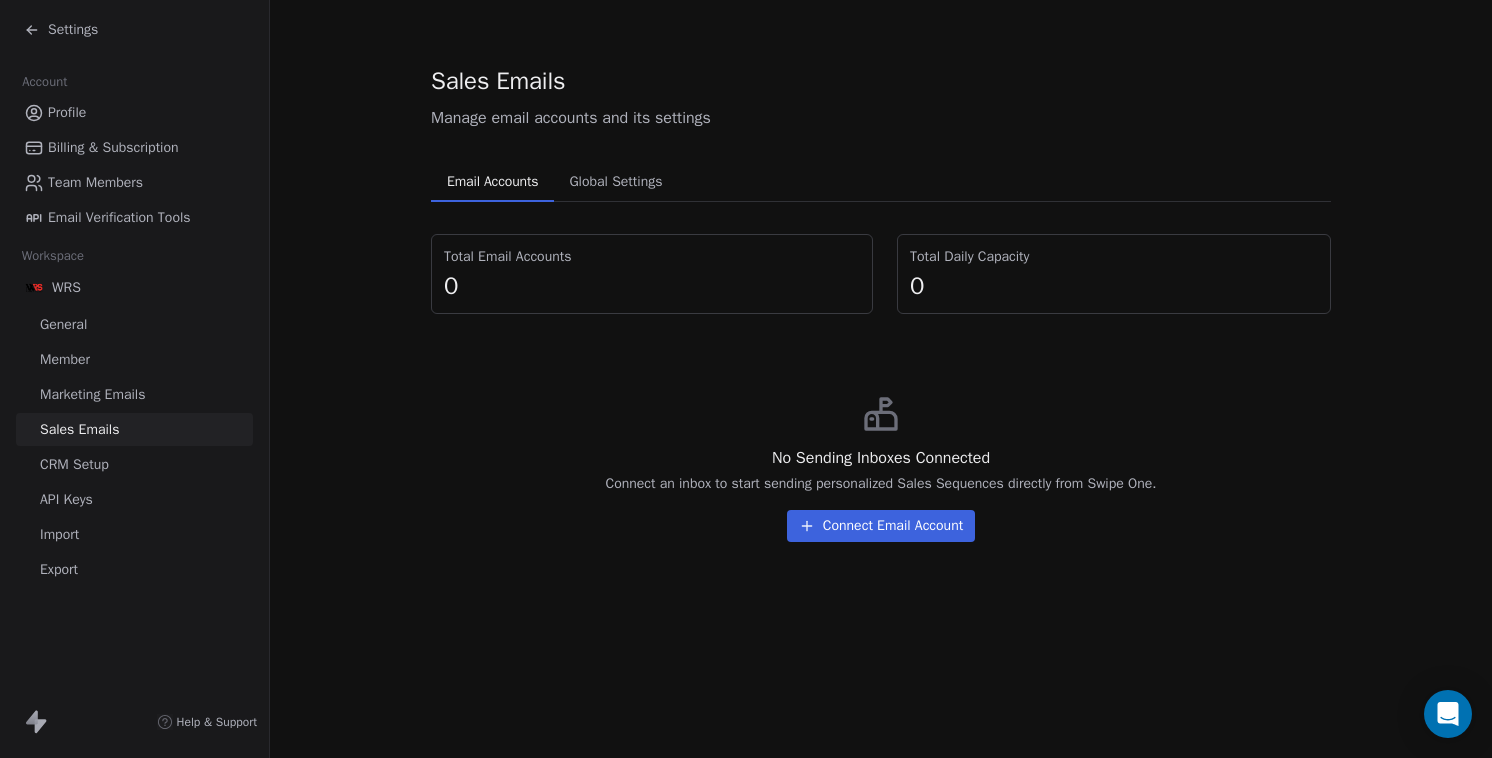 click on "Connect Email Account" at bounding box center [881, 526] 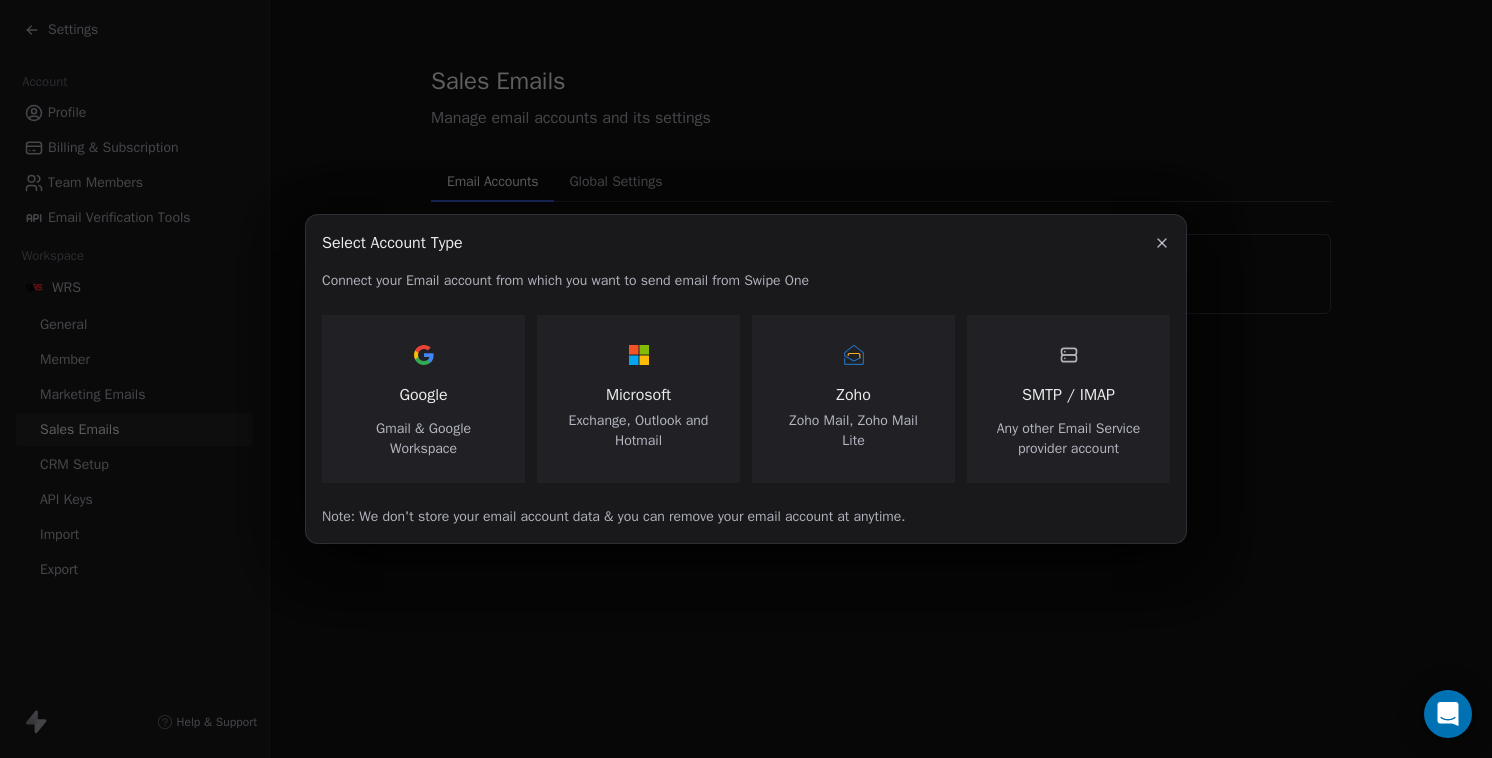 click on "Google" at bounding box center (423, 395) 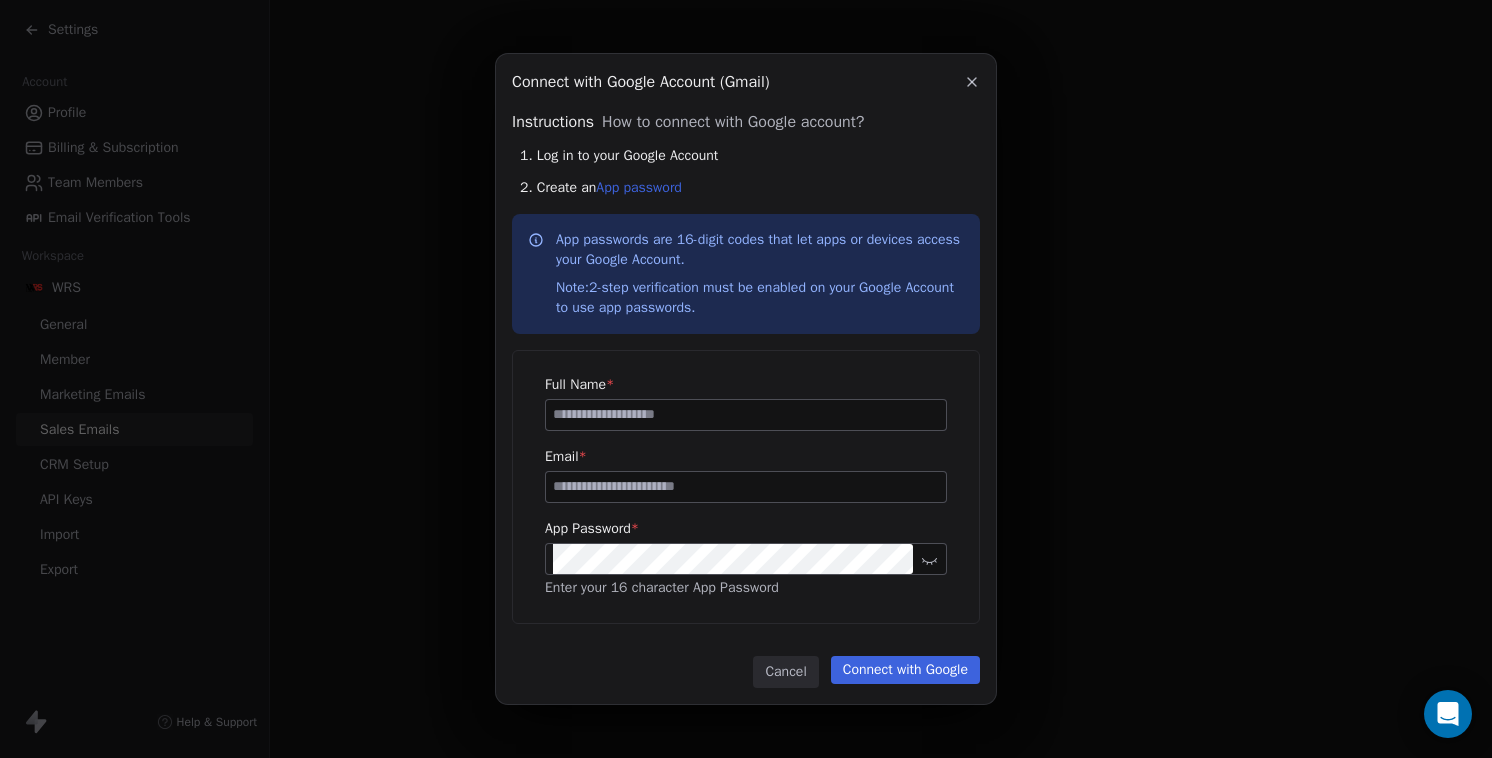 click at bounding box center (746, 415) 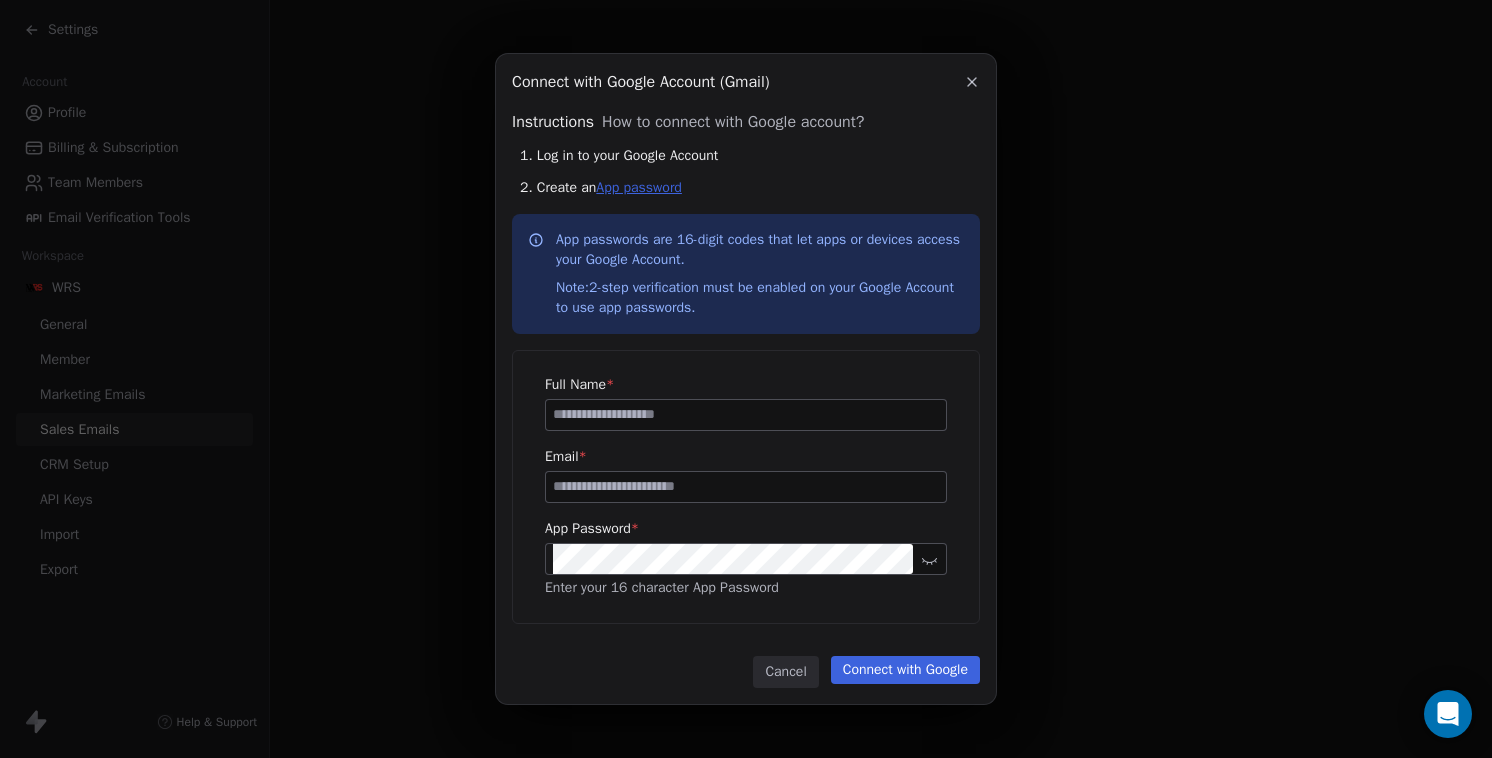 click on "App password" at bounding box center [639, 187] 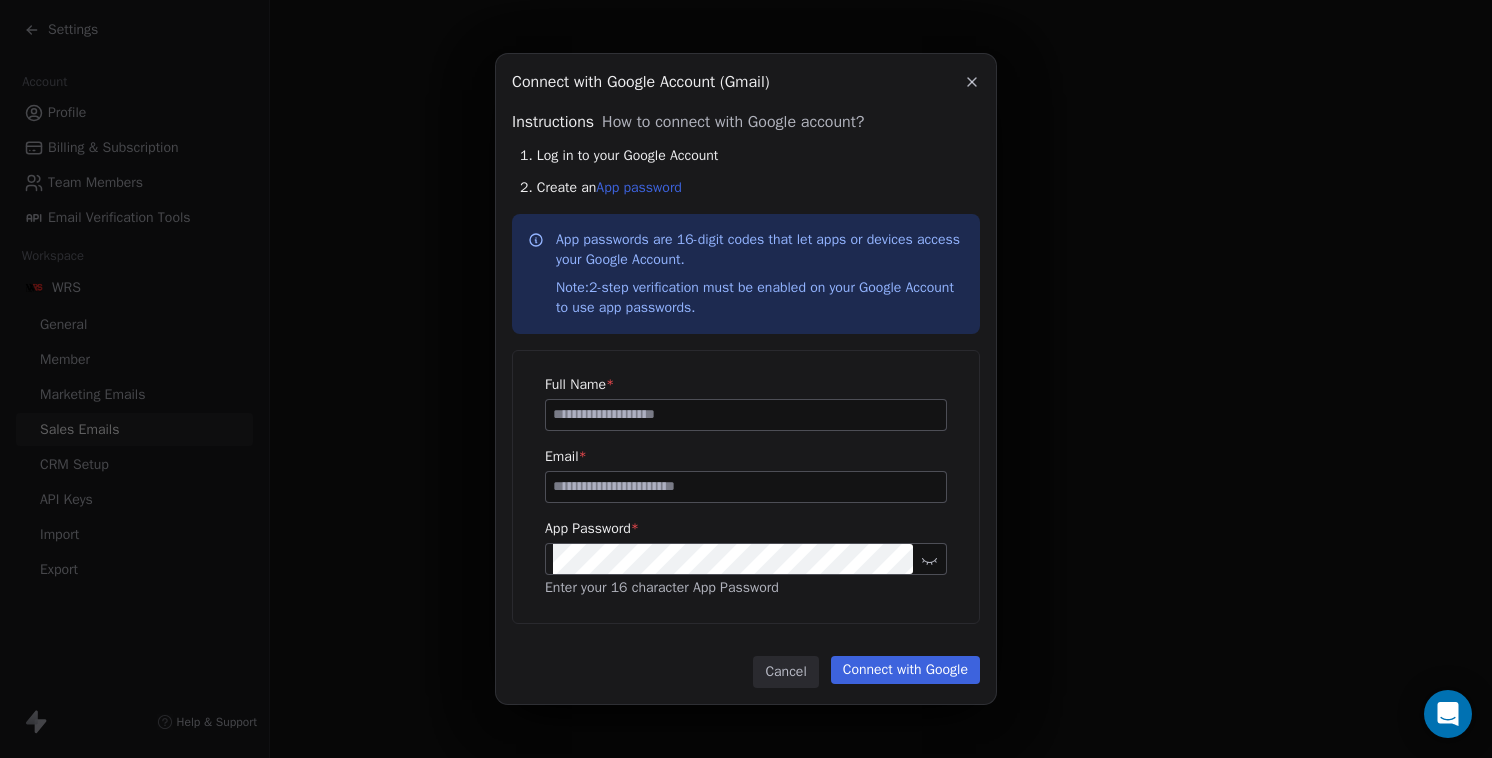 click at bounding box center (746, 415) 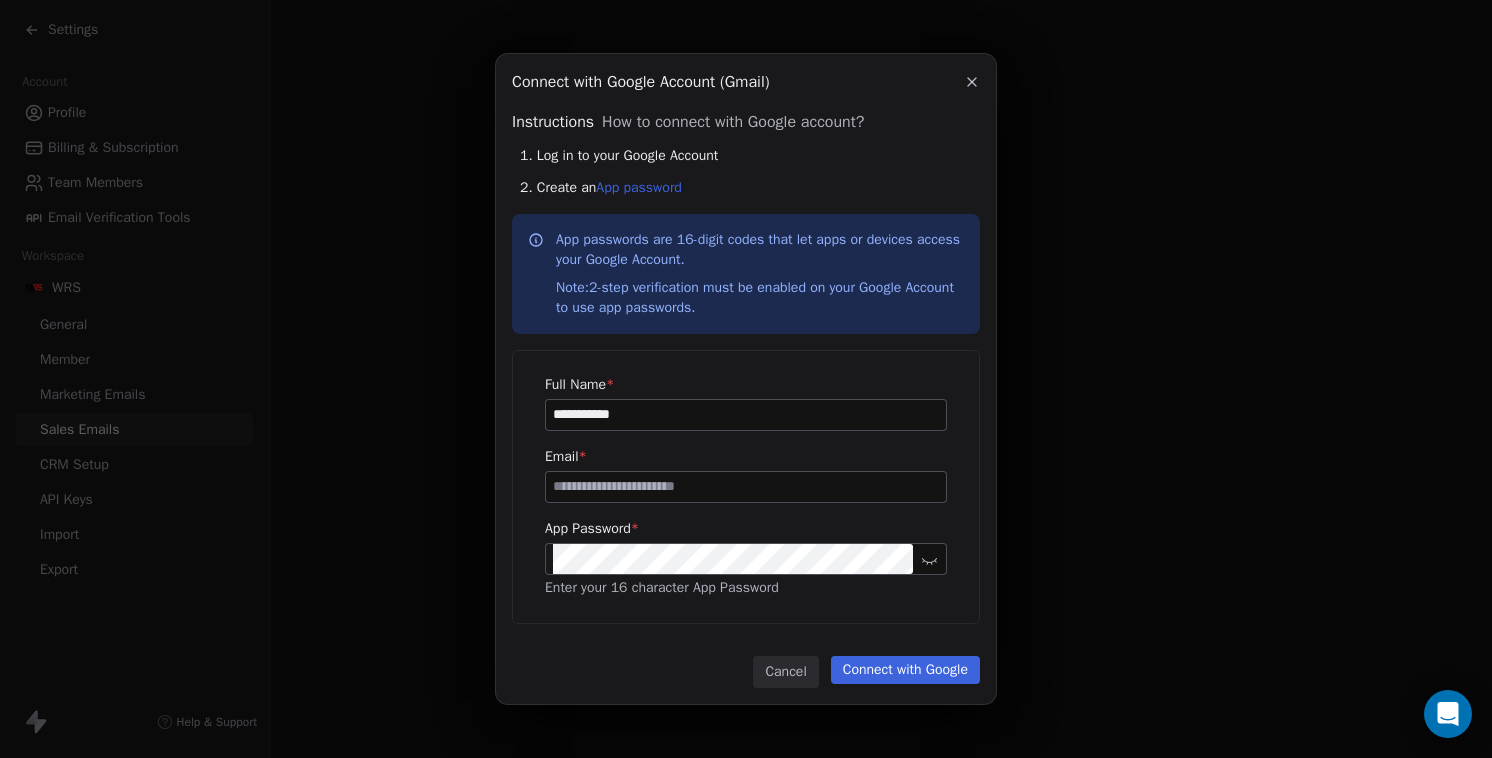 type on "**********" 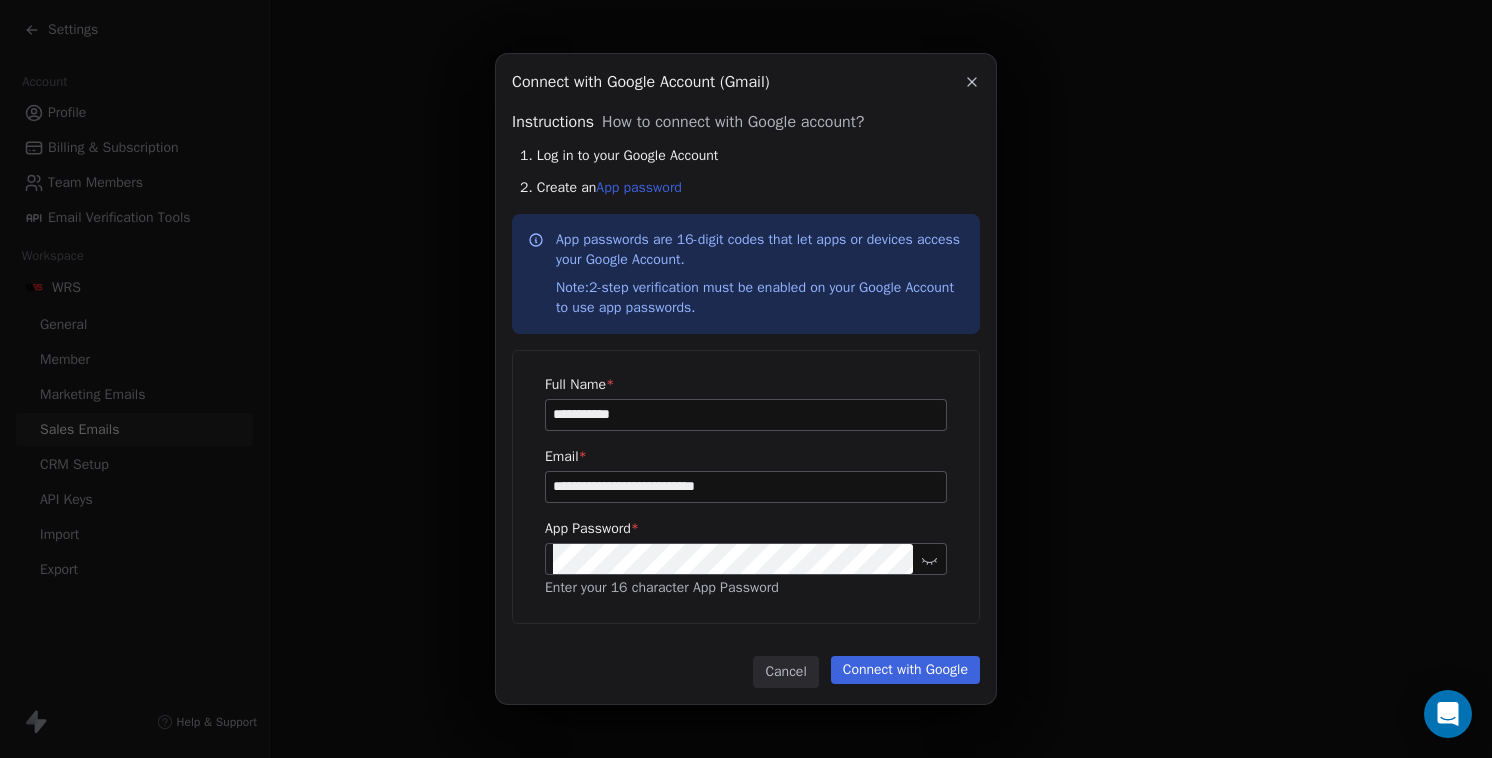 type on "**********" 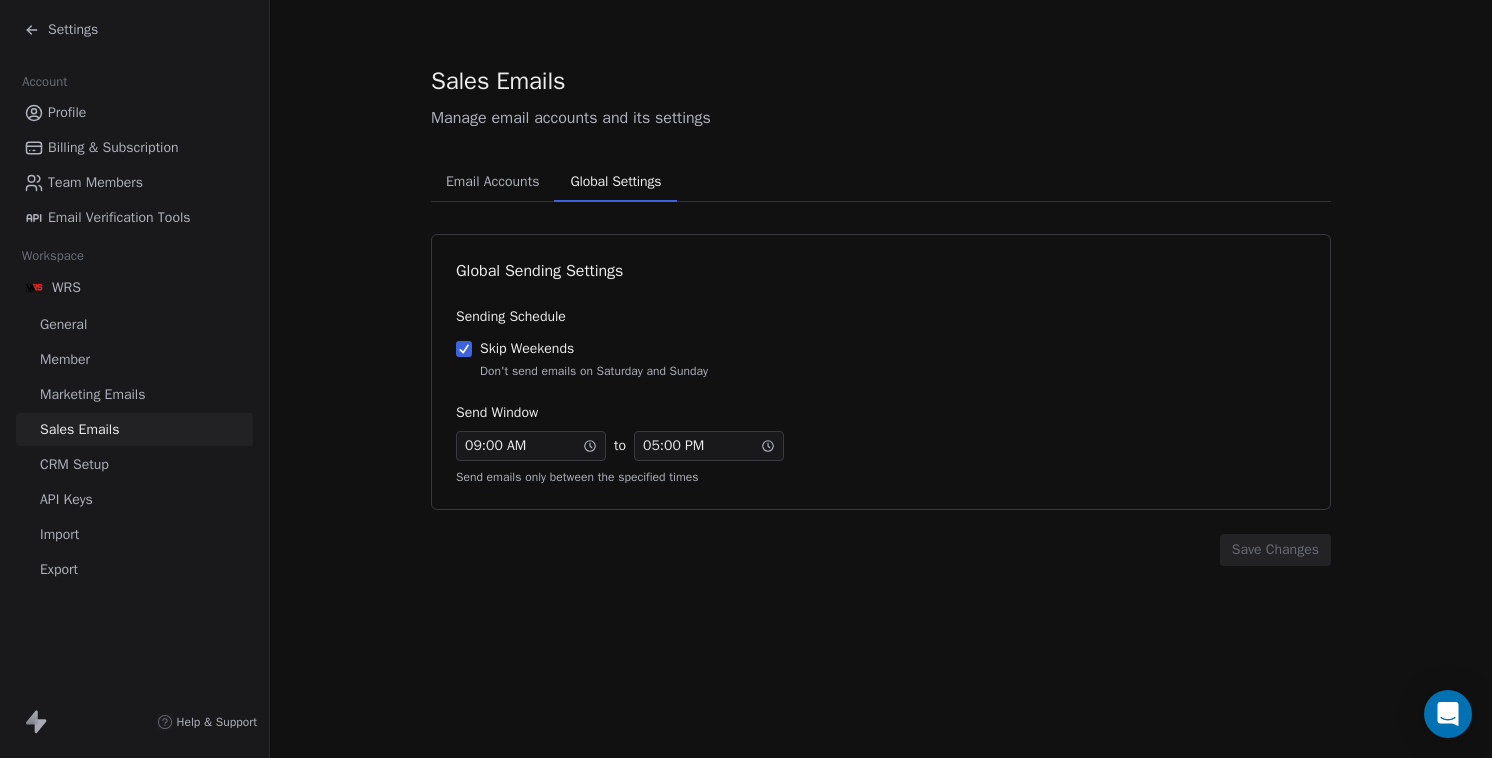 click on "Global Settings" at bounding box center (615, 182) 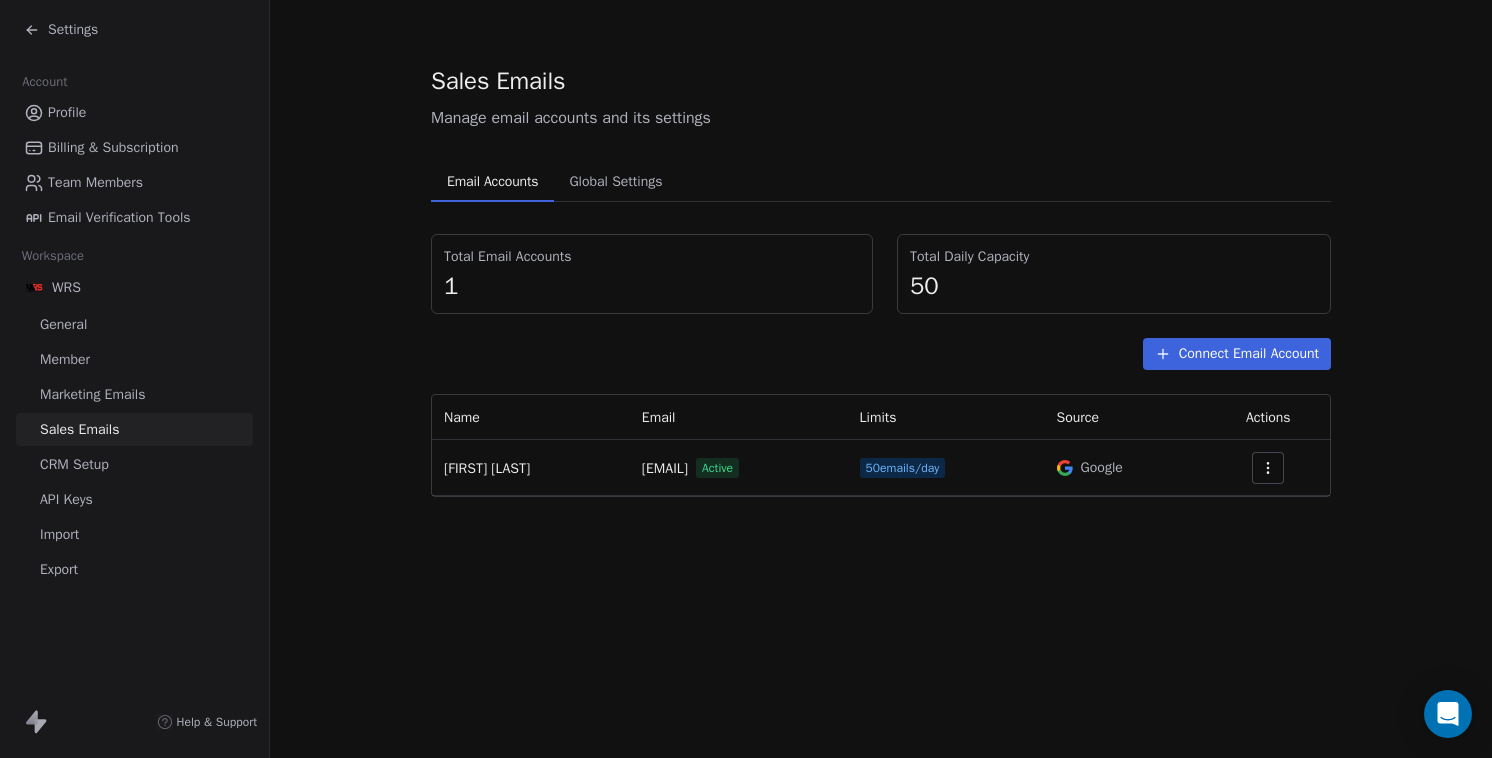 click 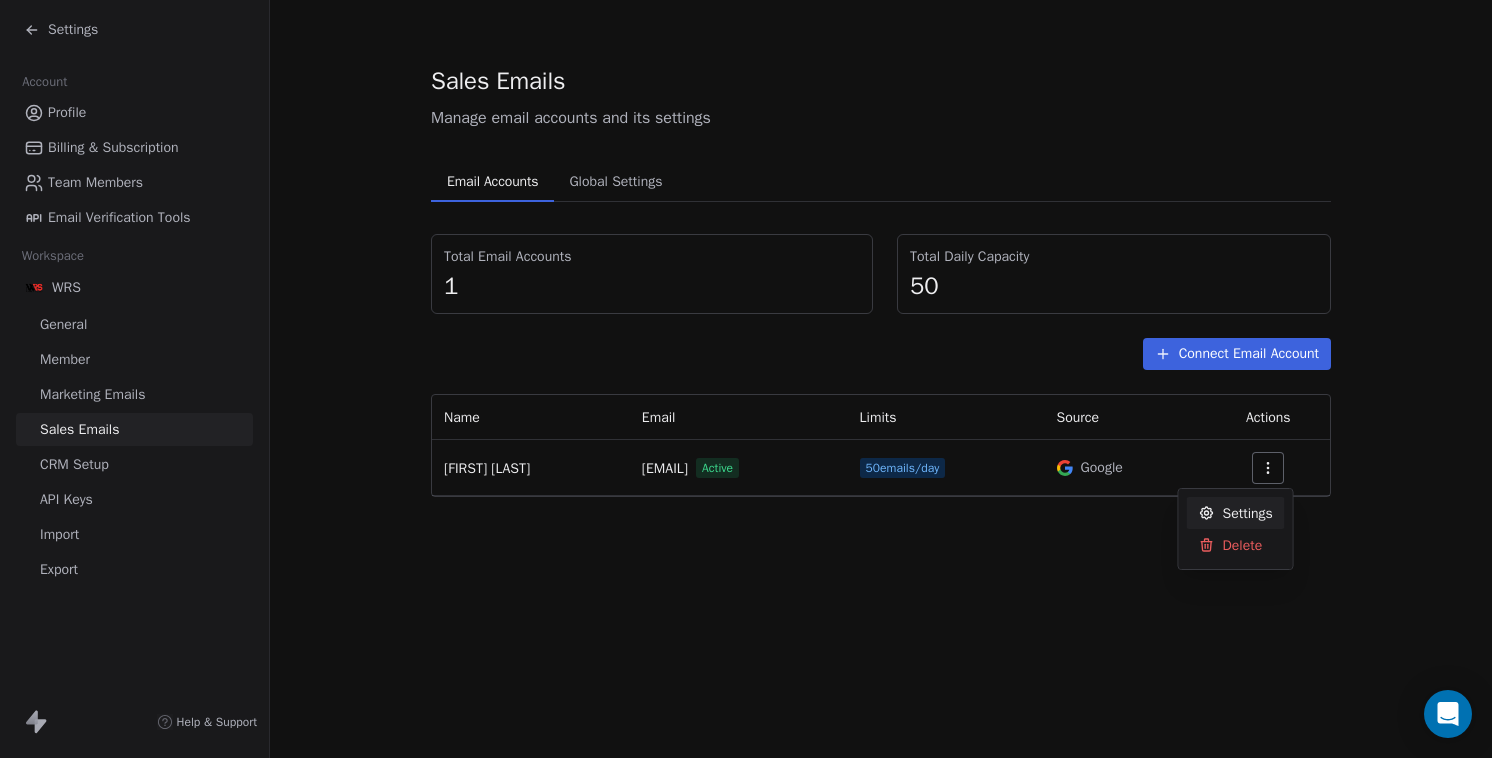 click on "Settings" at bounding box center (1236, 513) 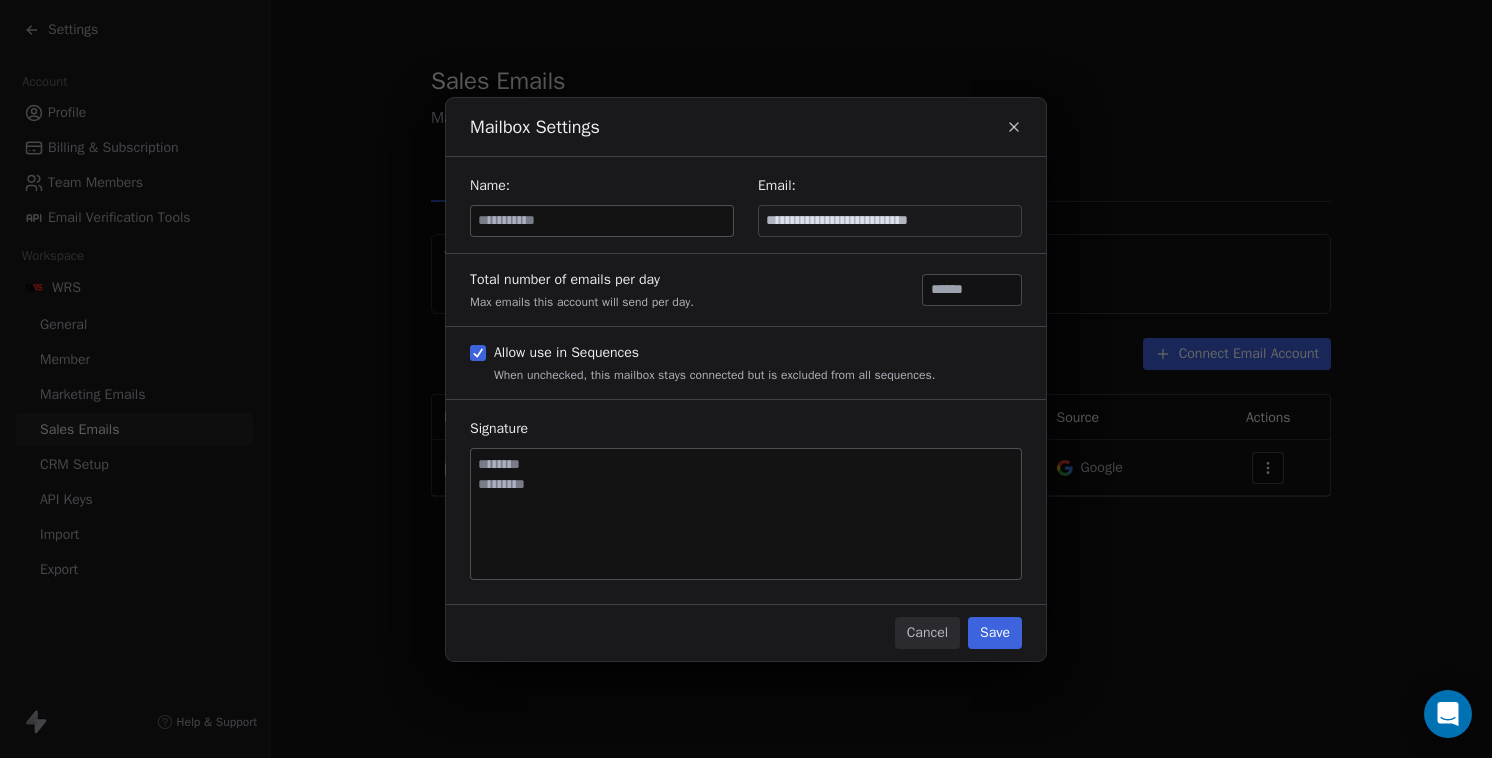 click at bounding box center (602, 221) 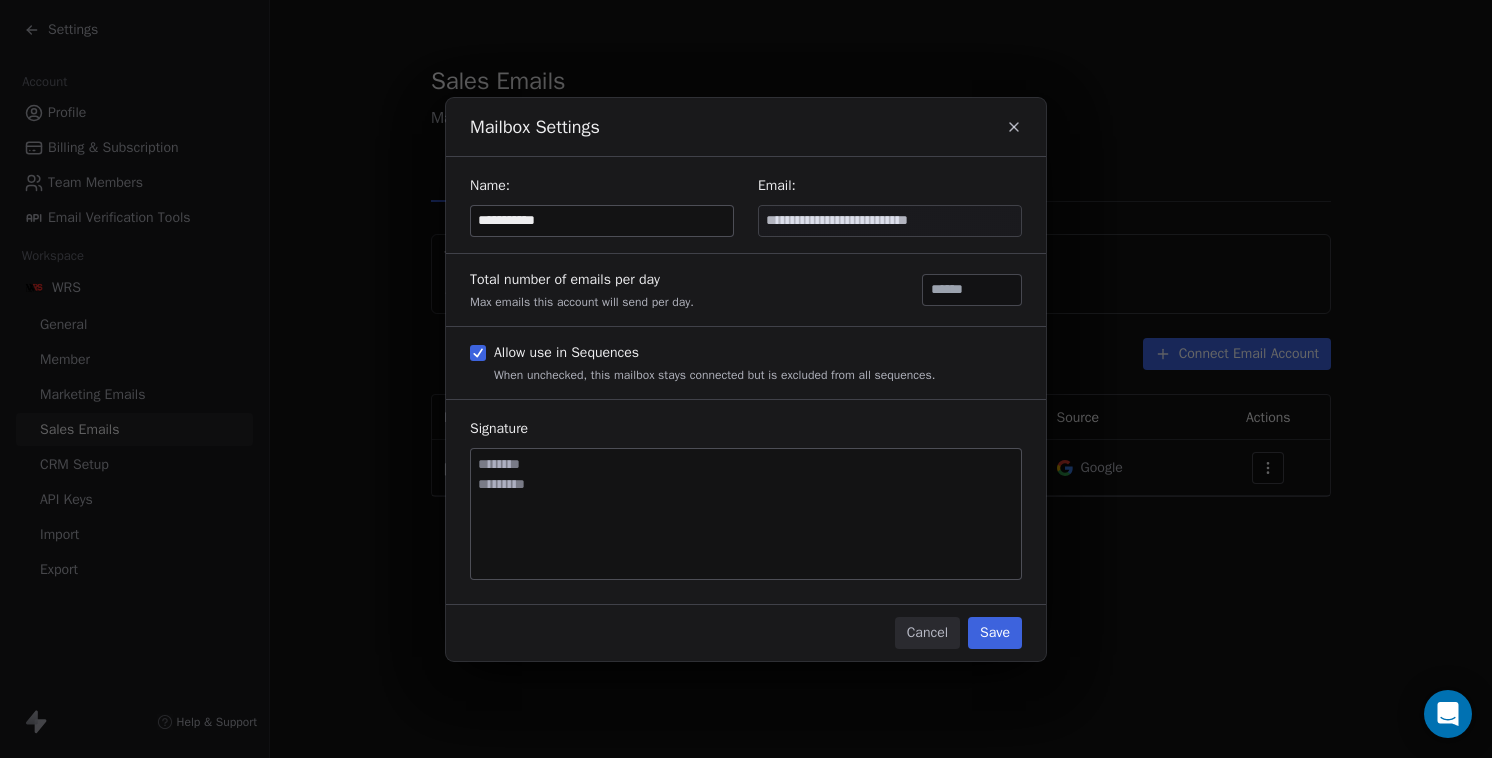 type on "**********" 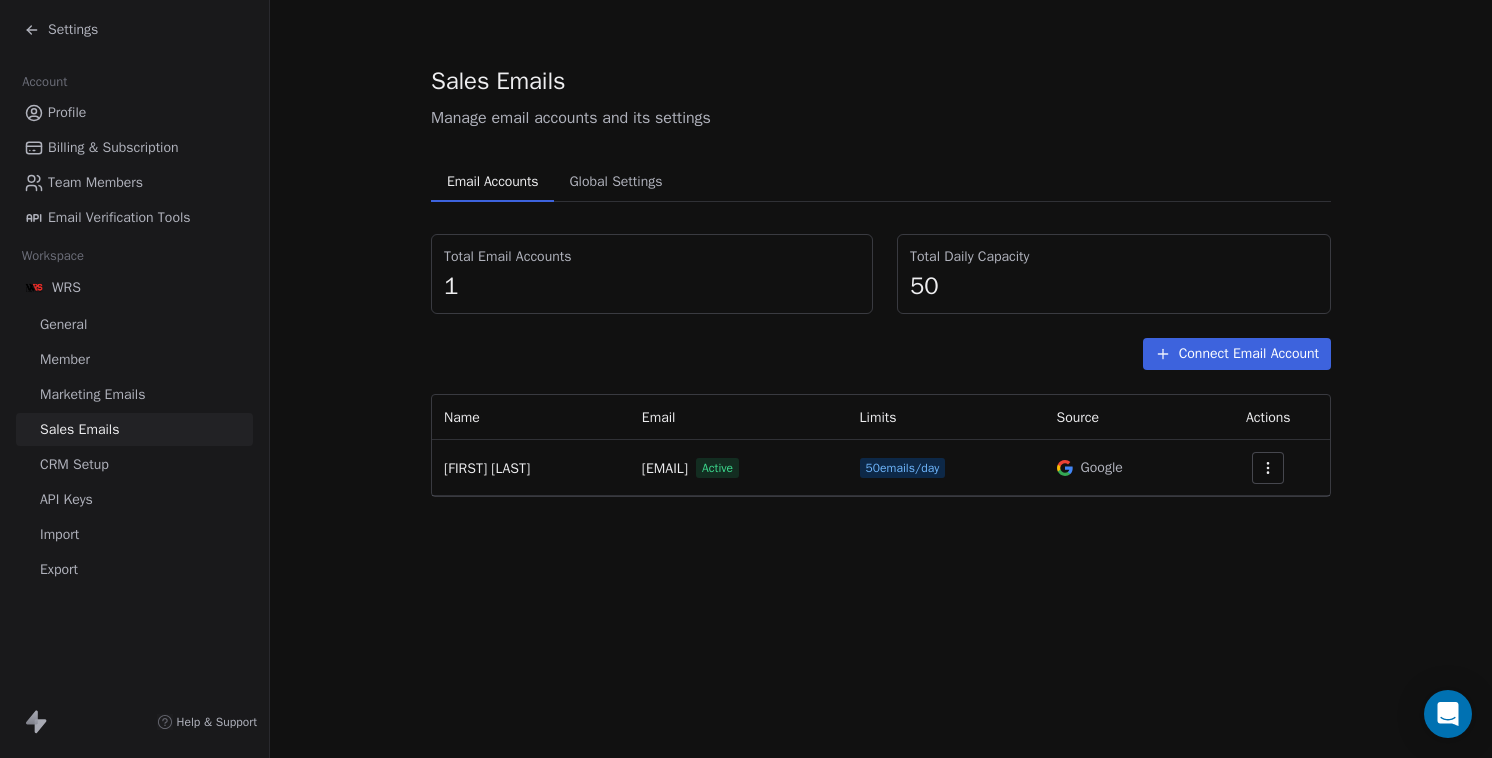 click 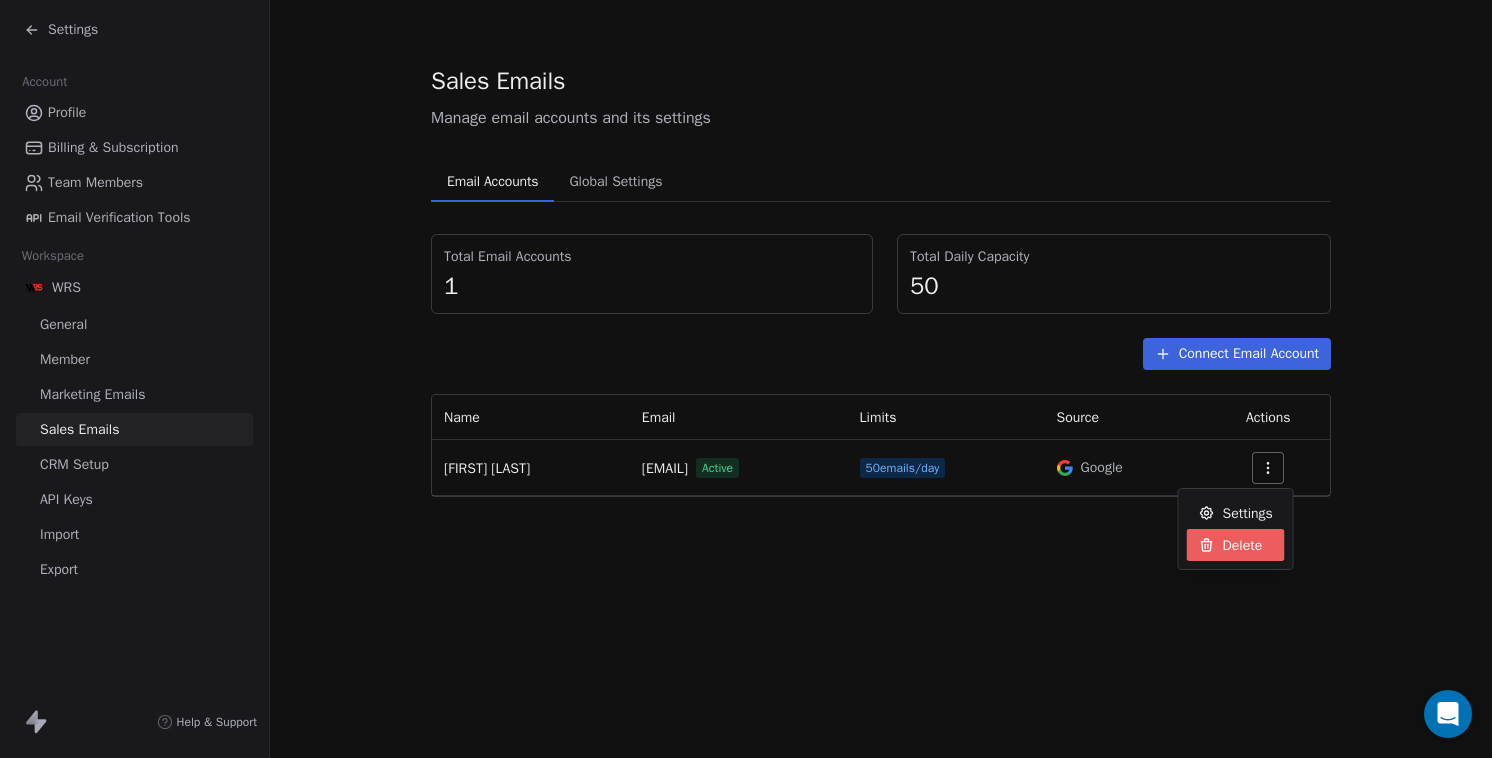 click on "Delete" at bounding box center (1231, 545) 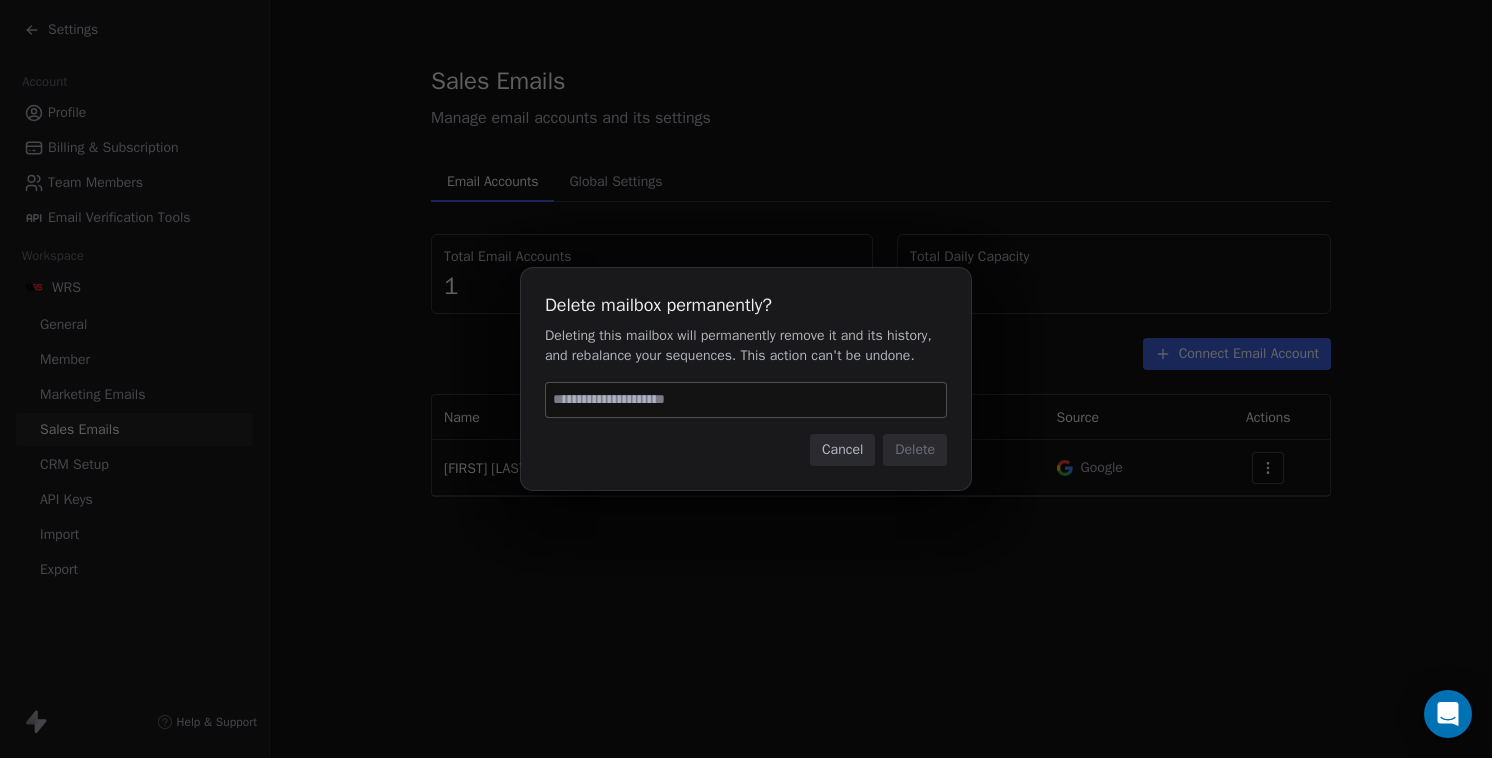 click on "Cancel" at bounding box center [842, 450] 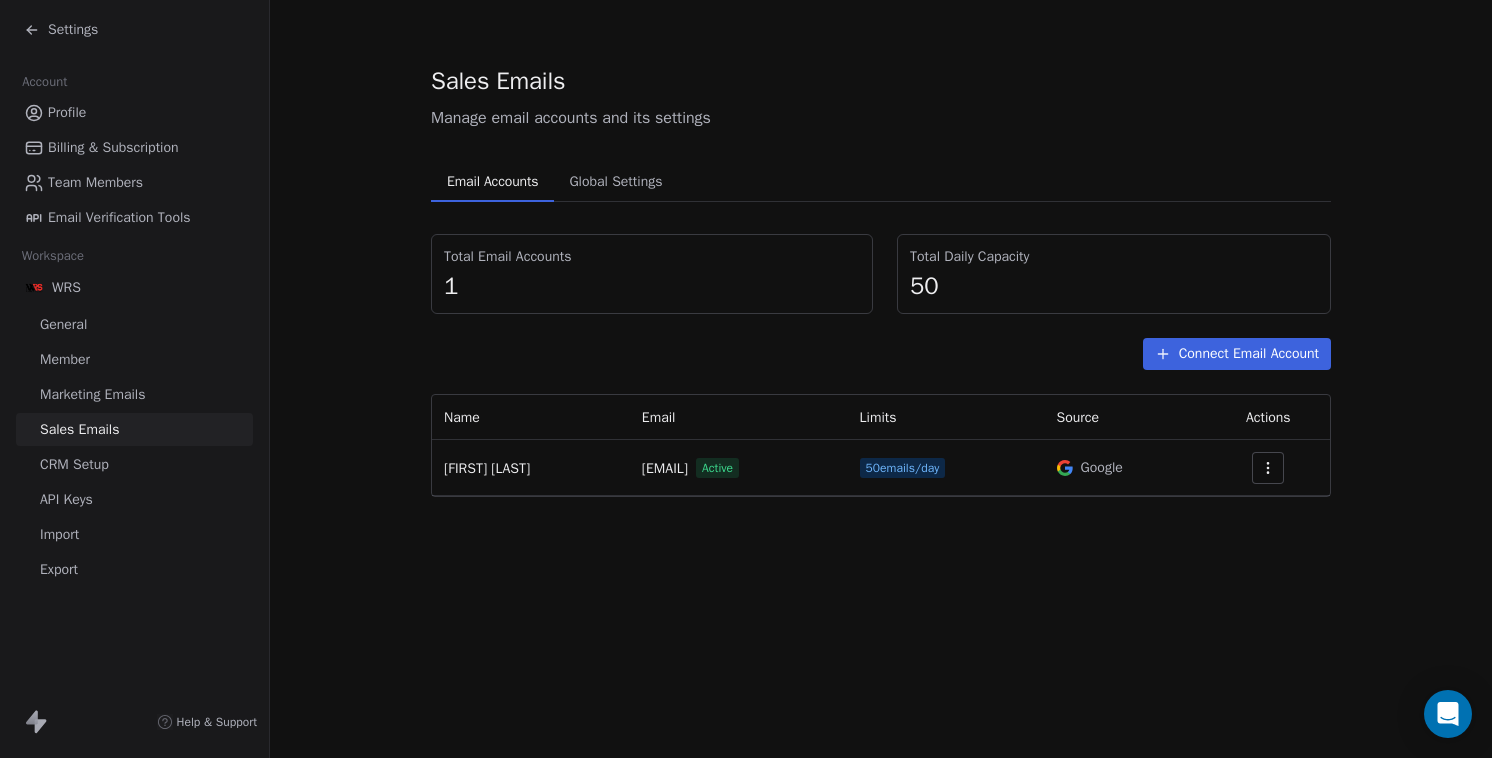 click on "Sales Emails Manage email accounts and its settings Email Accounts Email Accounts Global Settings Global Settings Total Email Accounts 1 Total Daily Capacity 50 Connect Email Account Name Email Limits Source Actions [FIRST] [LAST] [EMAIL] Active 50 emails/day Google" at bounding box center [881, 379] 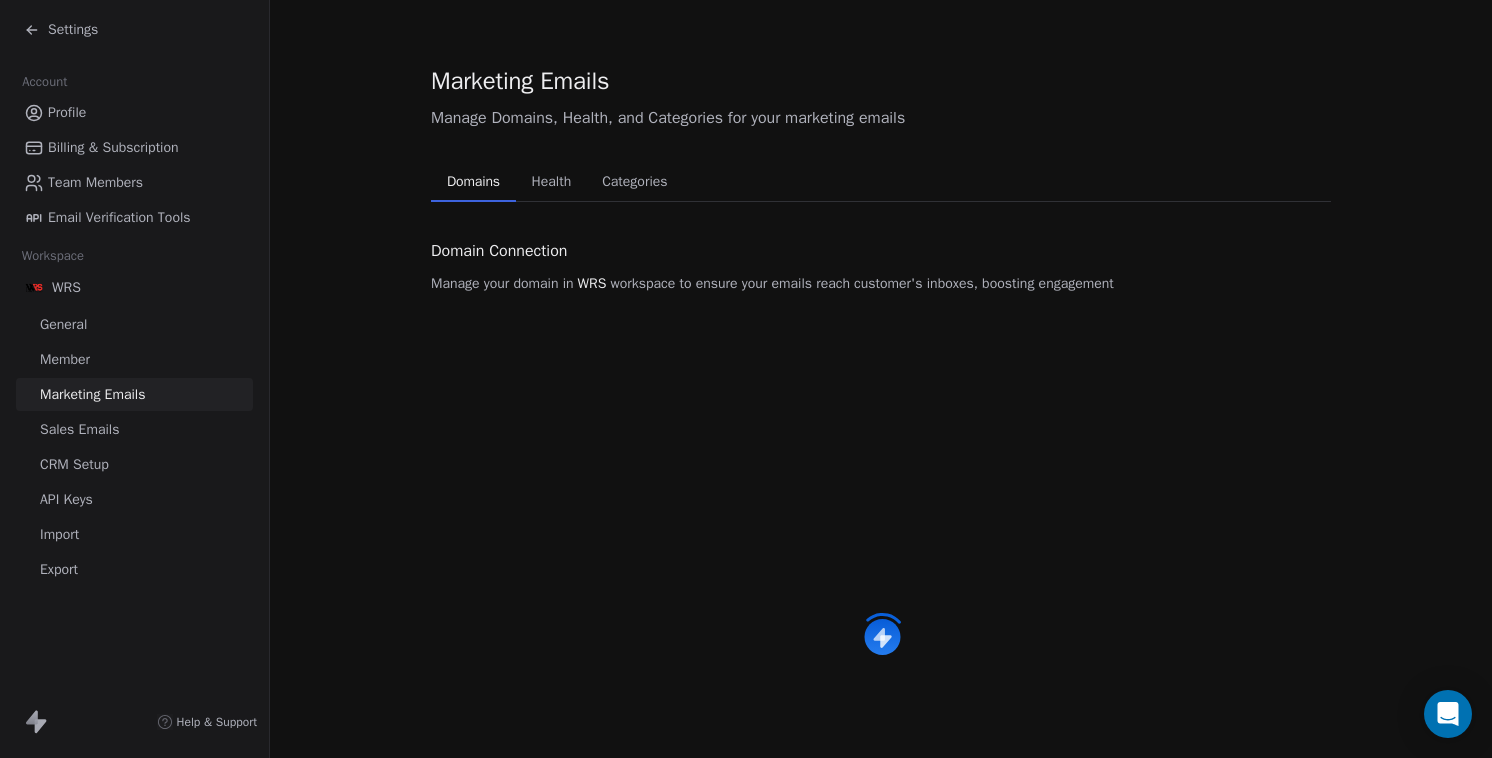 click on "Sales Emails" at bounding box center (134, 429) 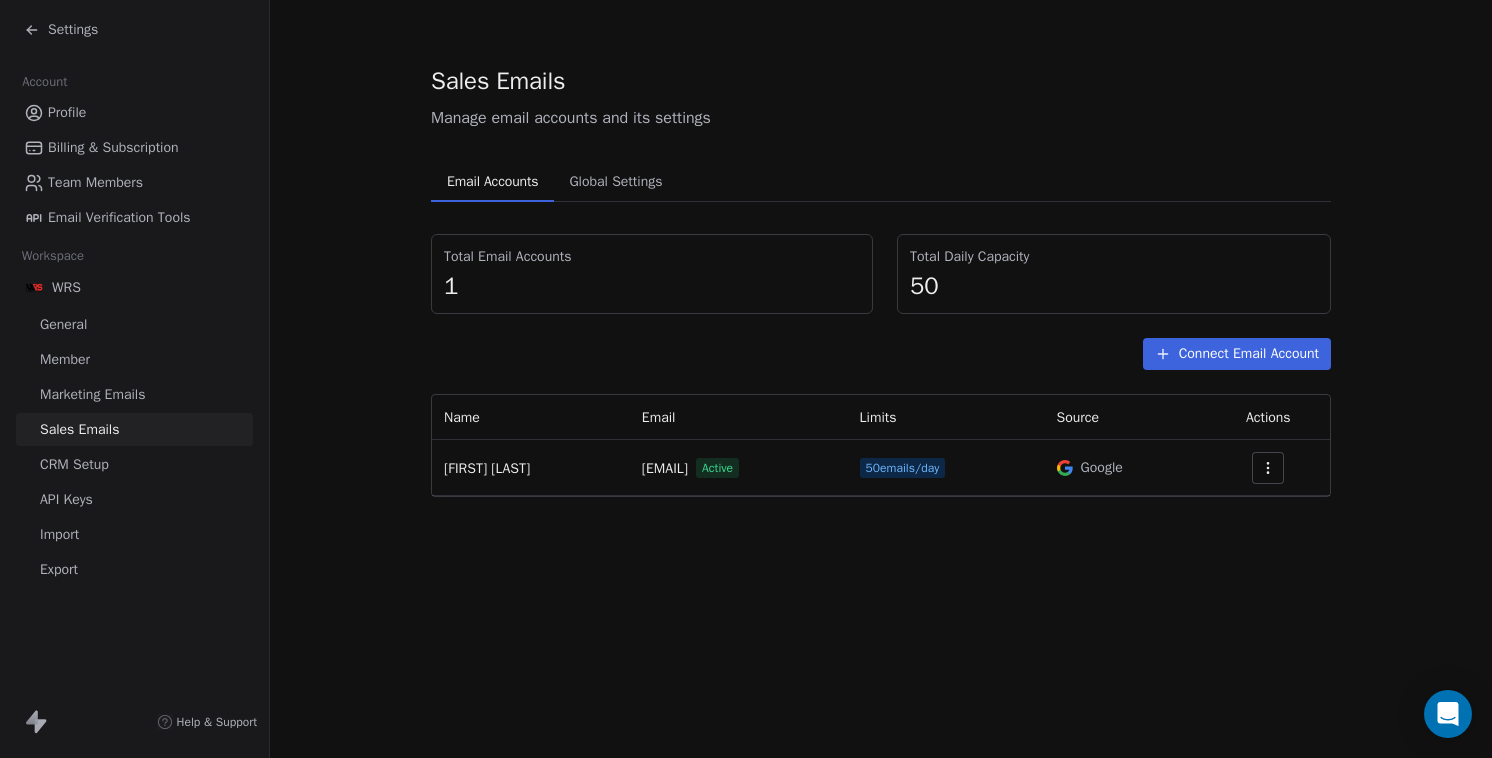 click on "Sales Emails CRM Setup API Keys Import Export" at bounding box center (134, 428) 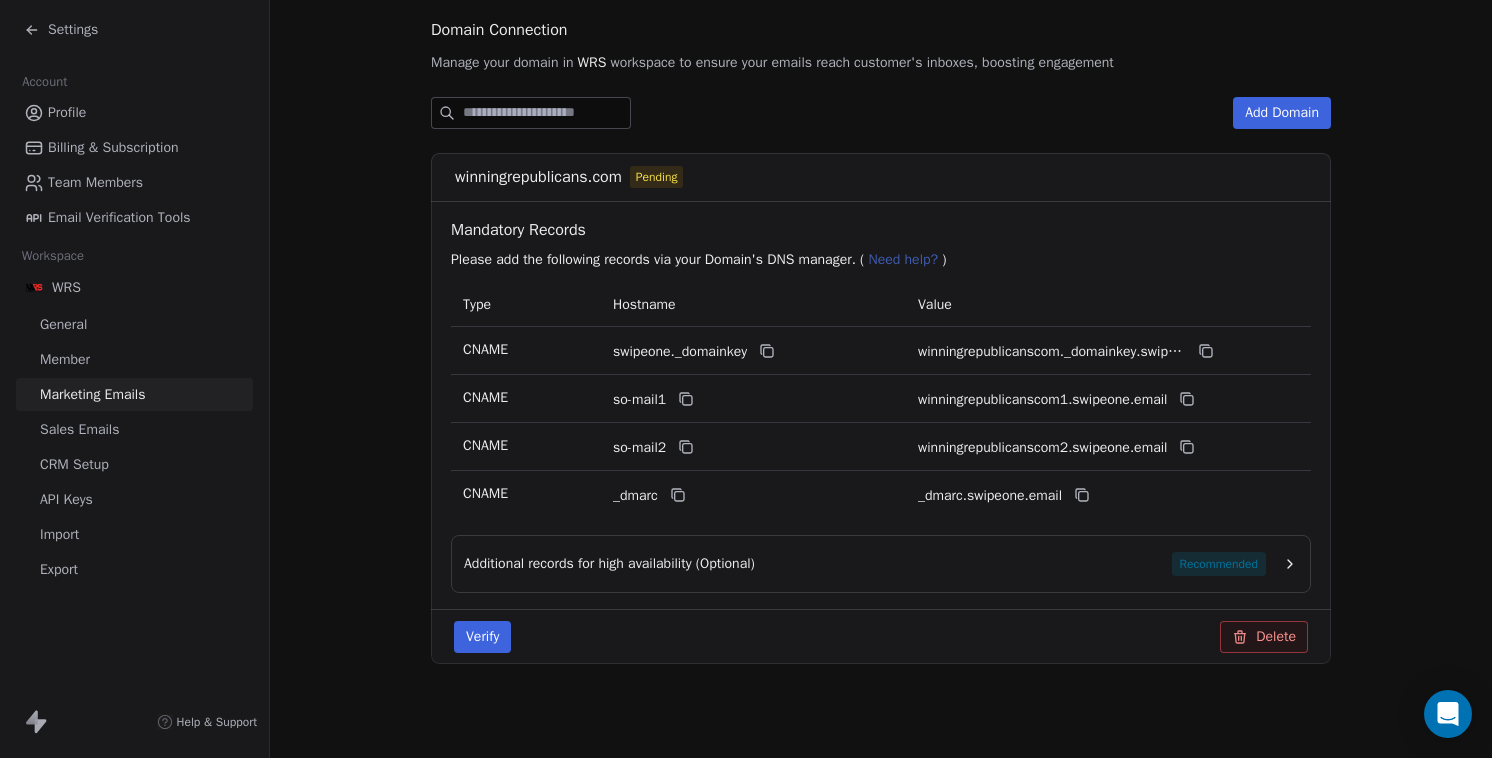 scroll, scrollTop: 223, scrollLeft: 0, axis: vertical 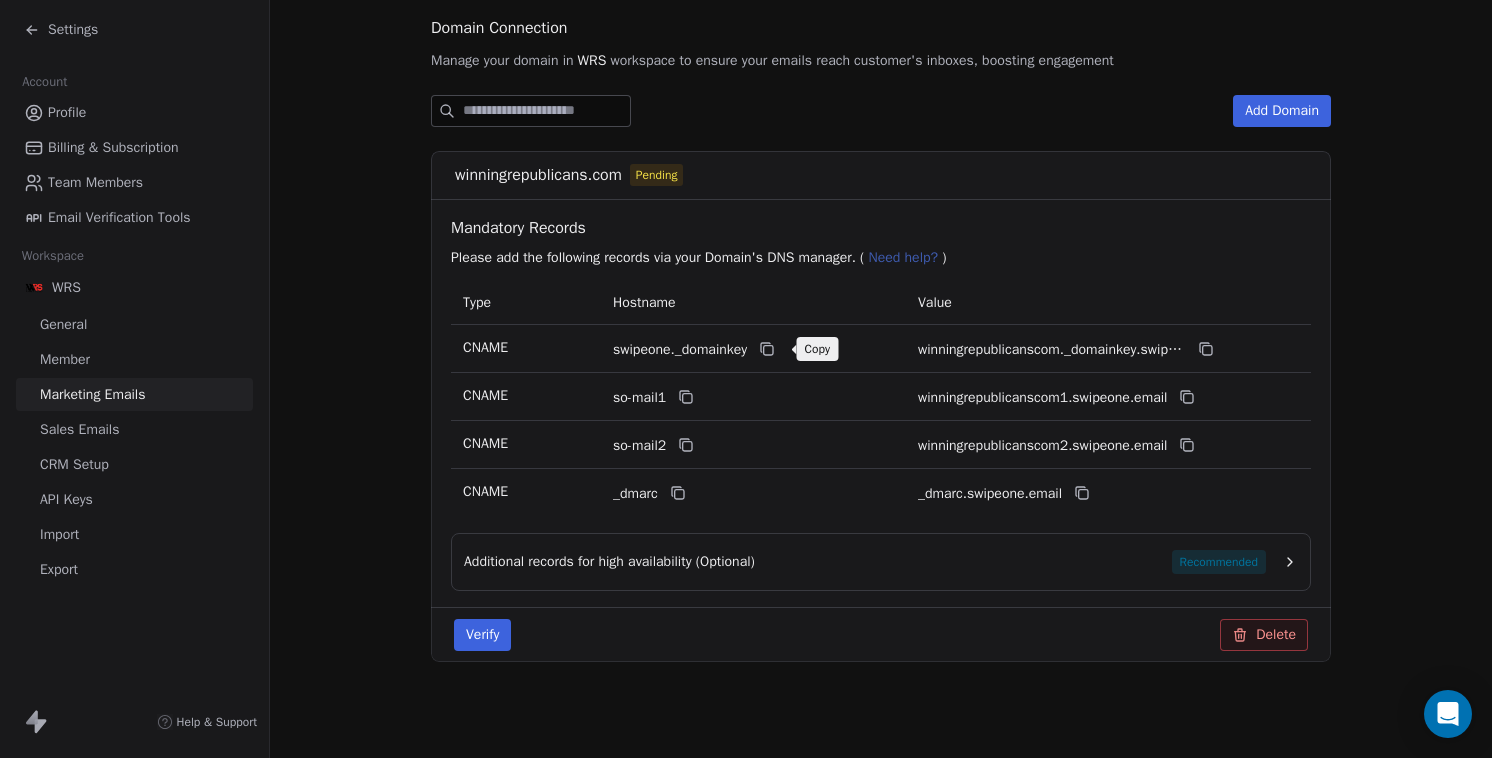 click 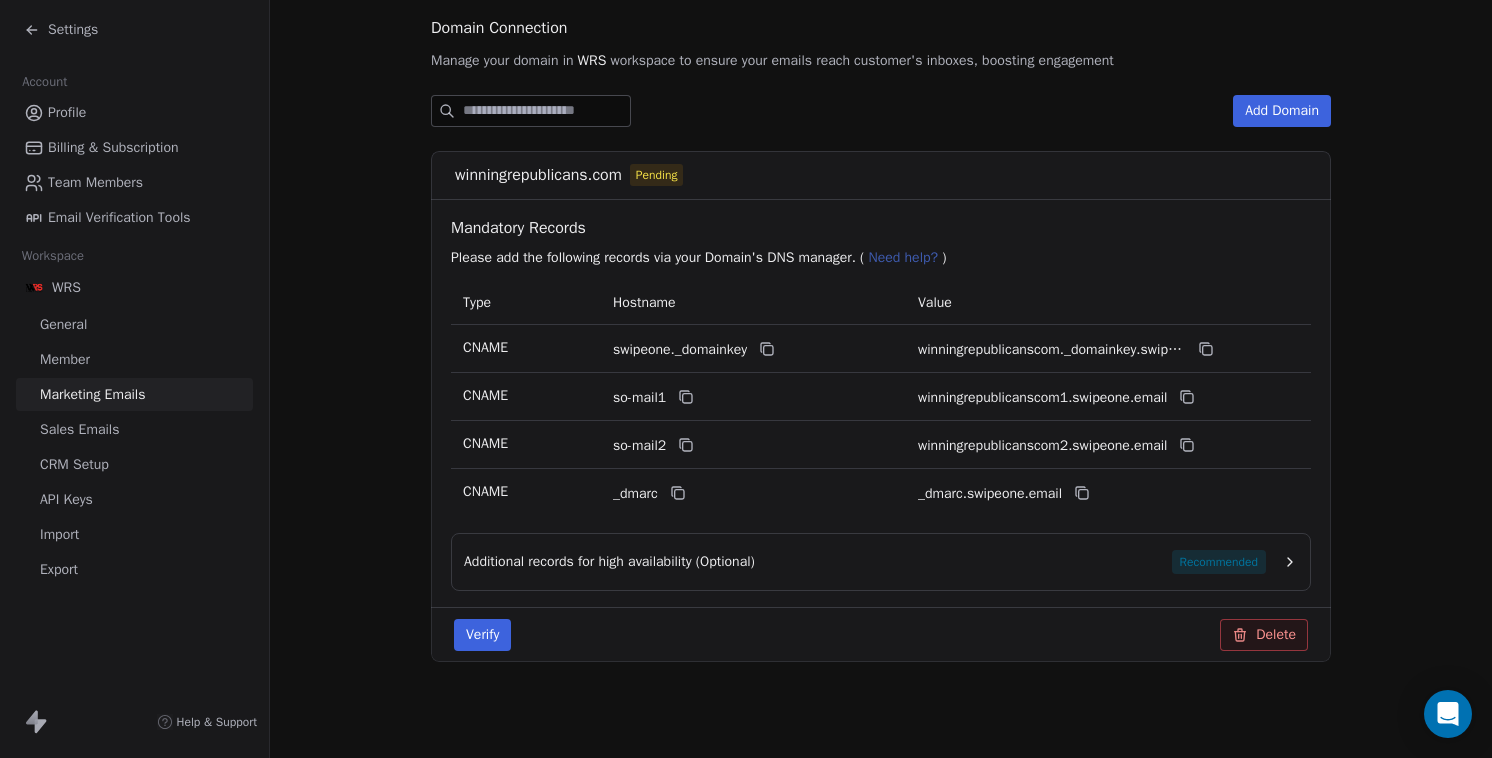 click on "Recommended" at bounding box center (1219, 562) 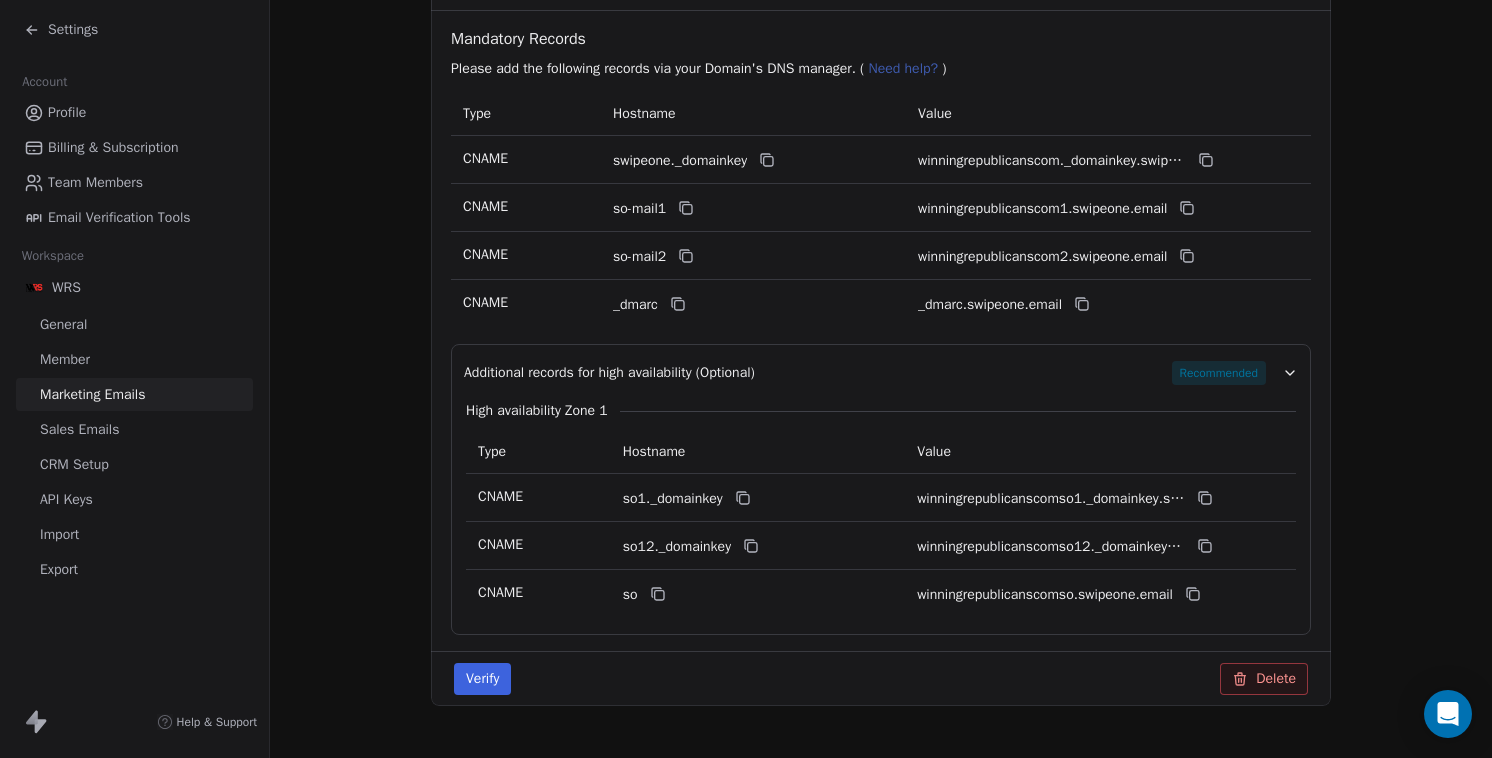 scroll, scrollTop: 423, scrollLeft: 0, axis: vertical 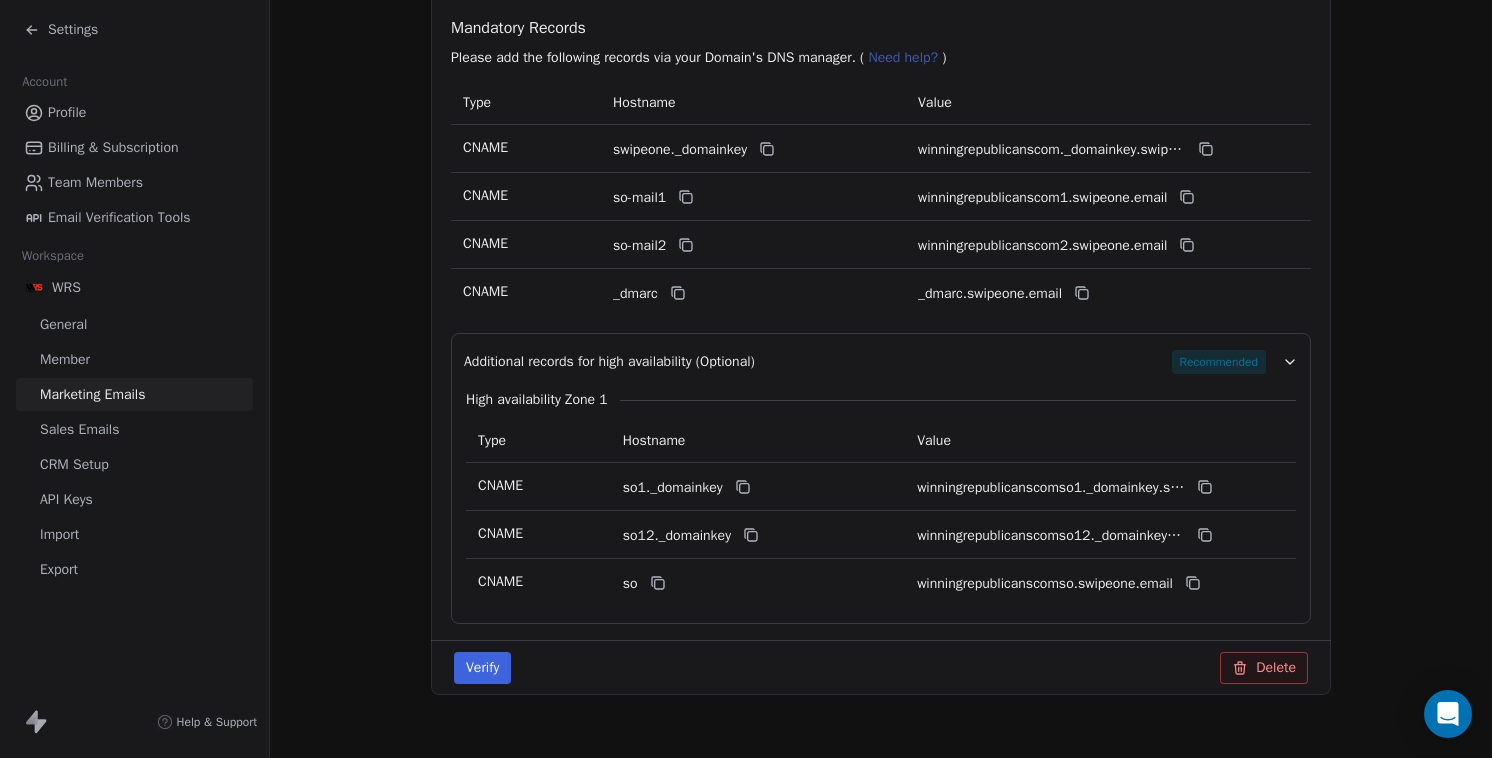 click on "Need help?" at bounding box center [903, 57] 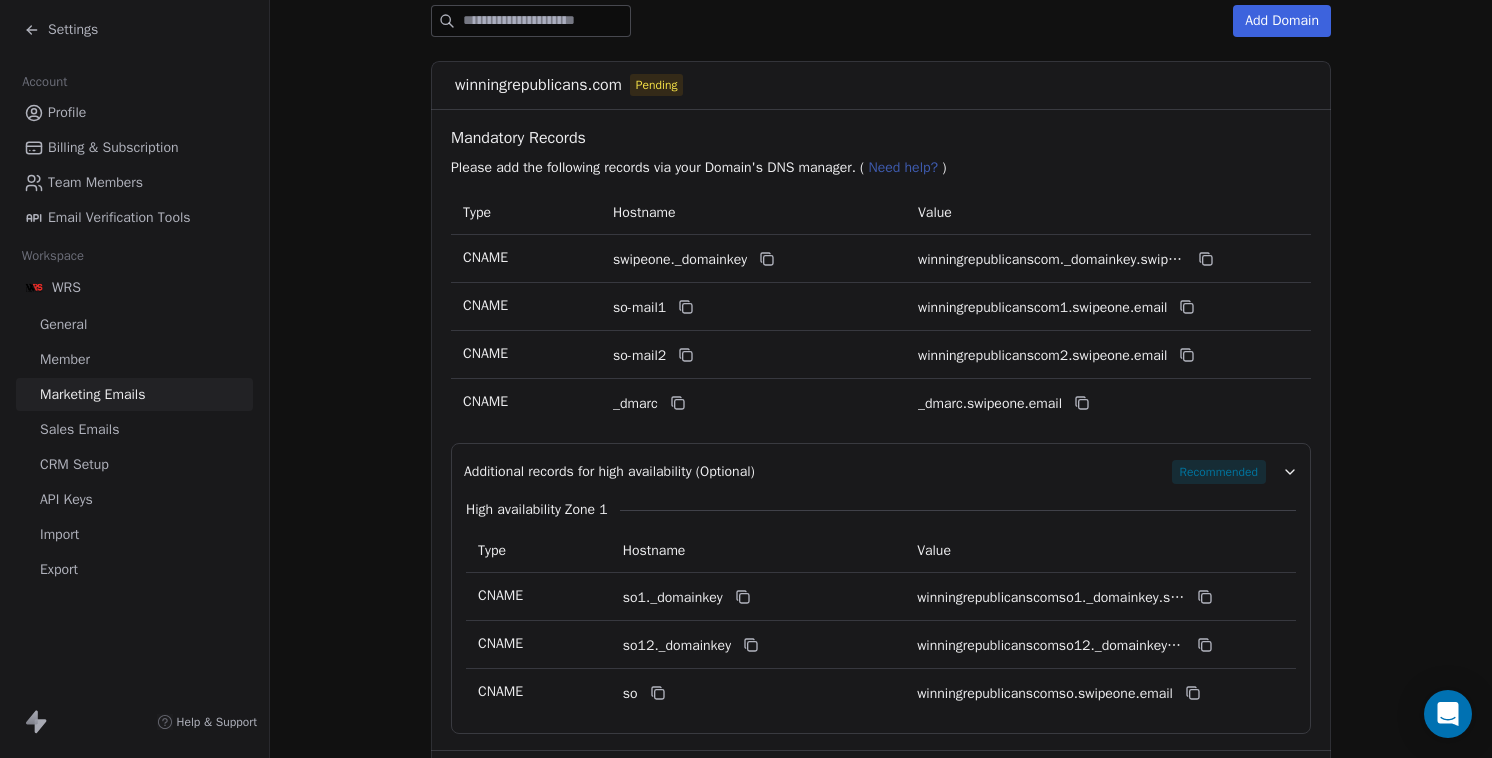 scroll, scrollTop: 456, scrollLeft: 0, axis: vertical 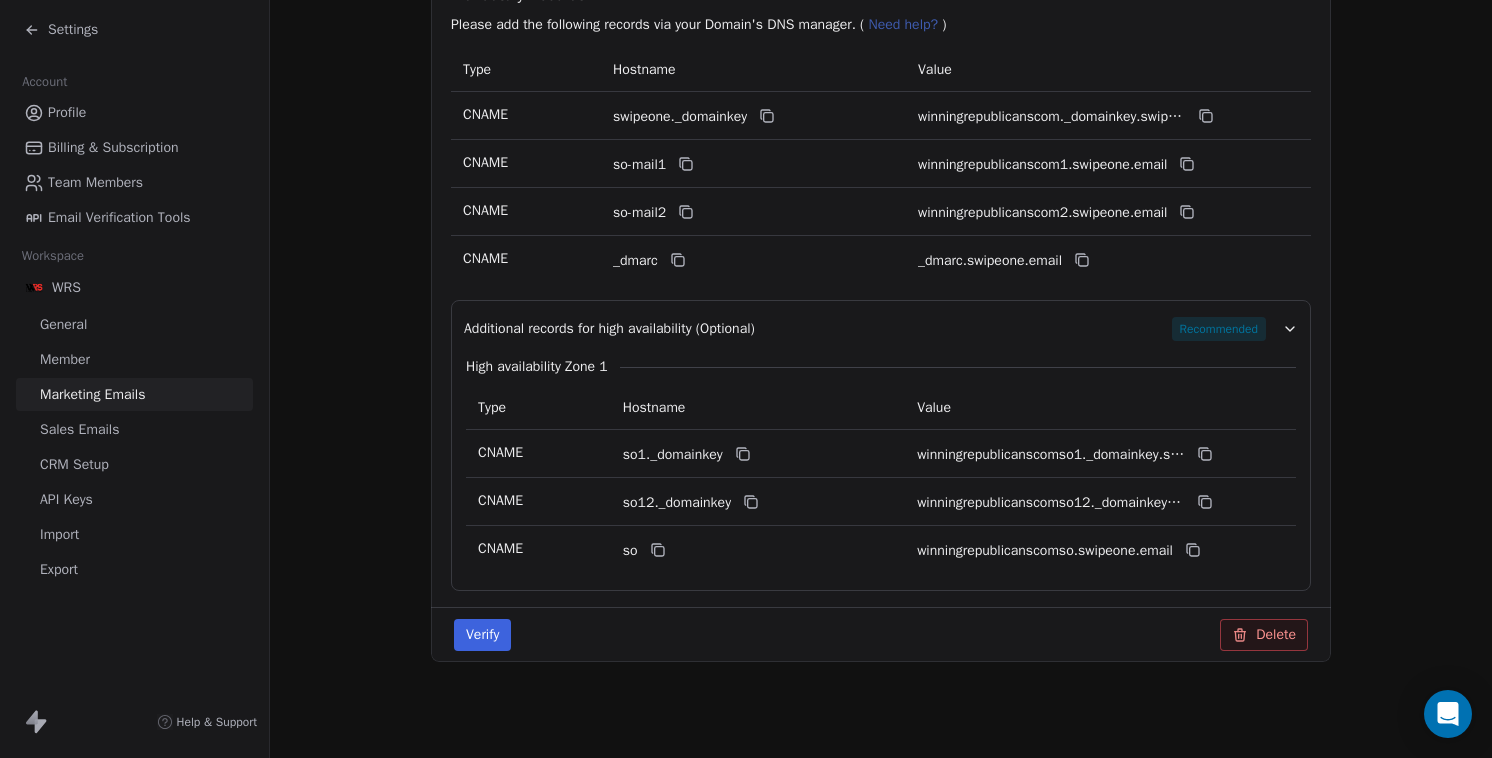 click on "Sales Emails" at bounding box center (79, 429) 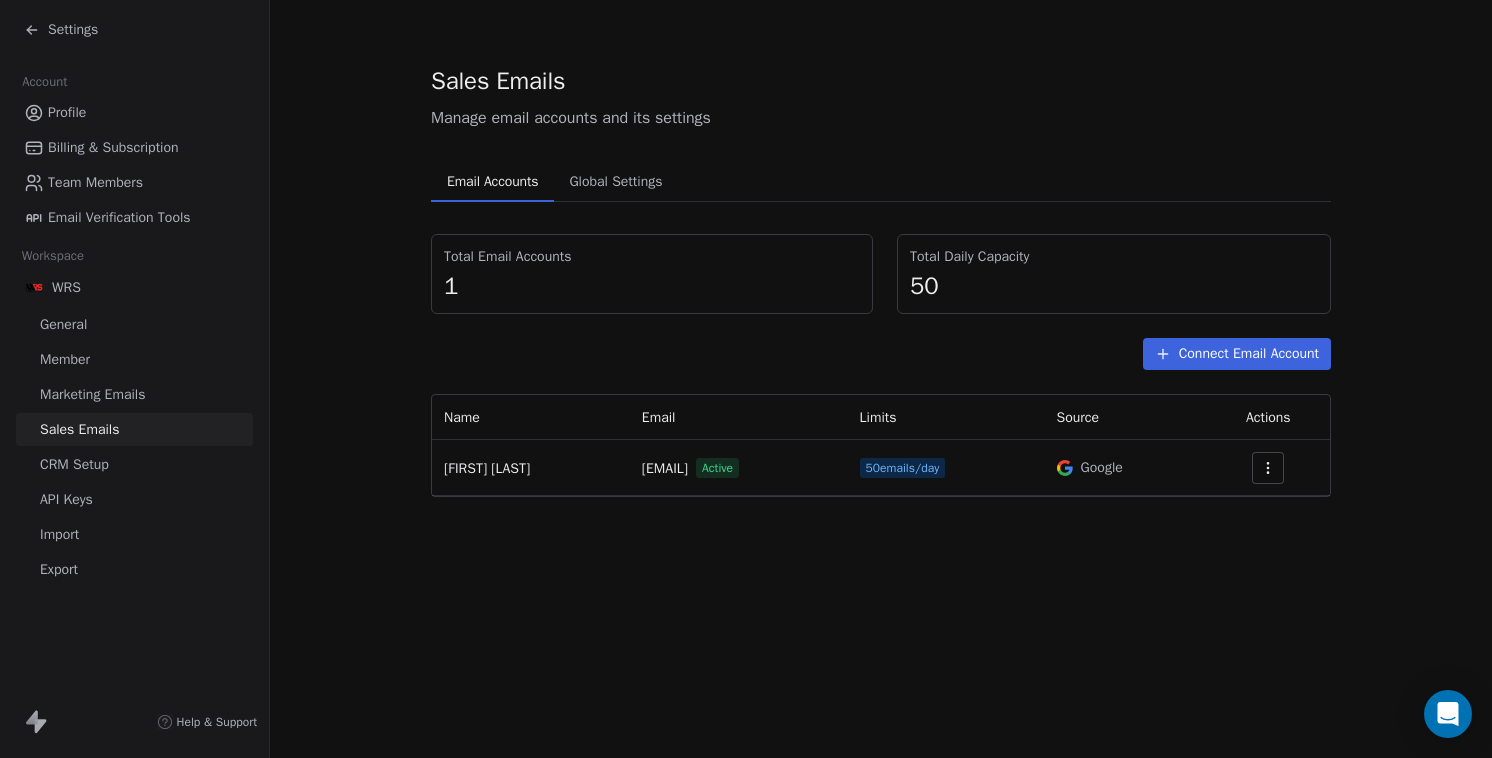 scroll, scrollTop: 0, scrollLeft: 0, axis: both 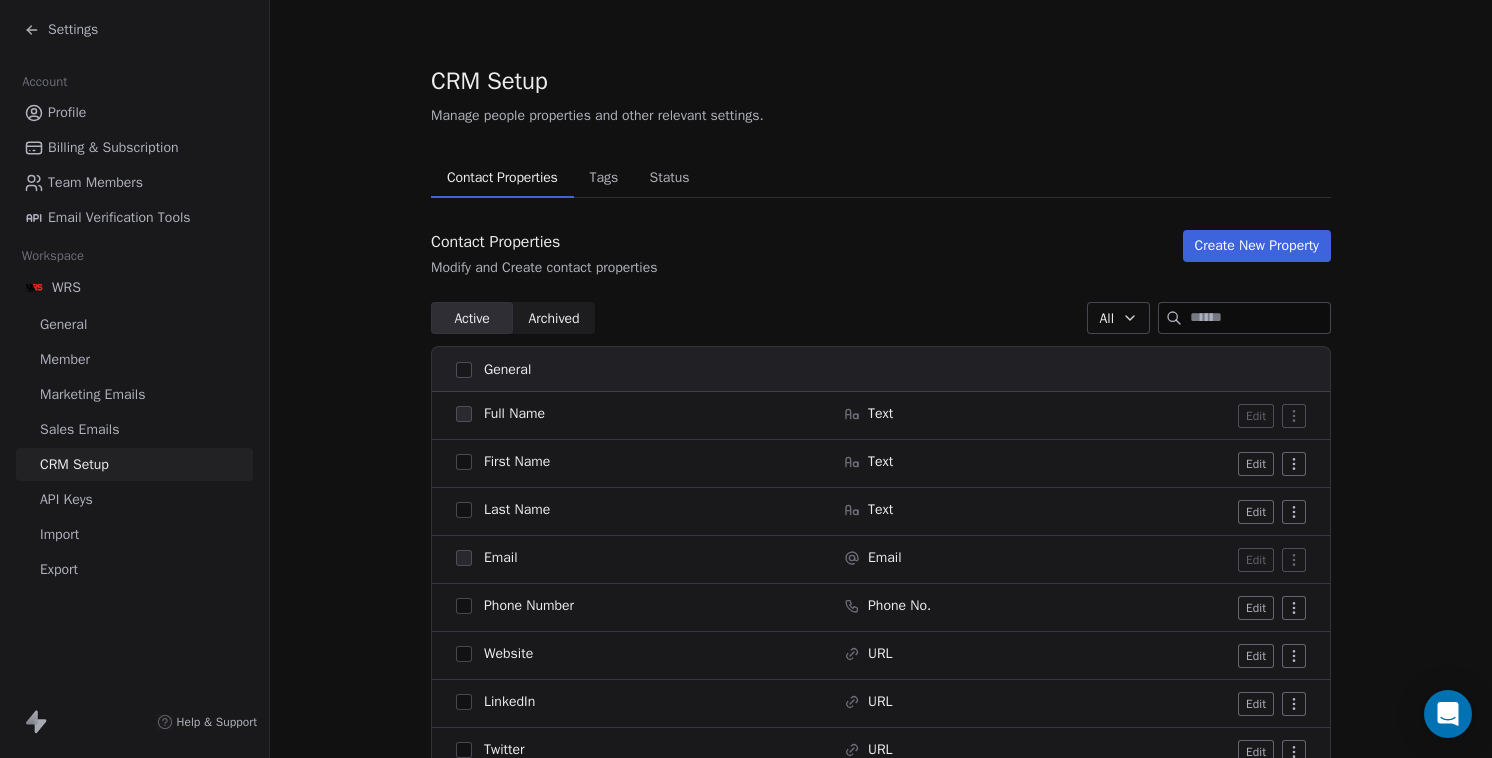 click on "API Keys" at bounding box center [134, 499] 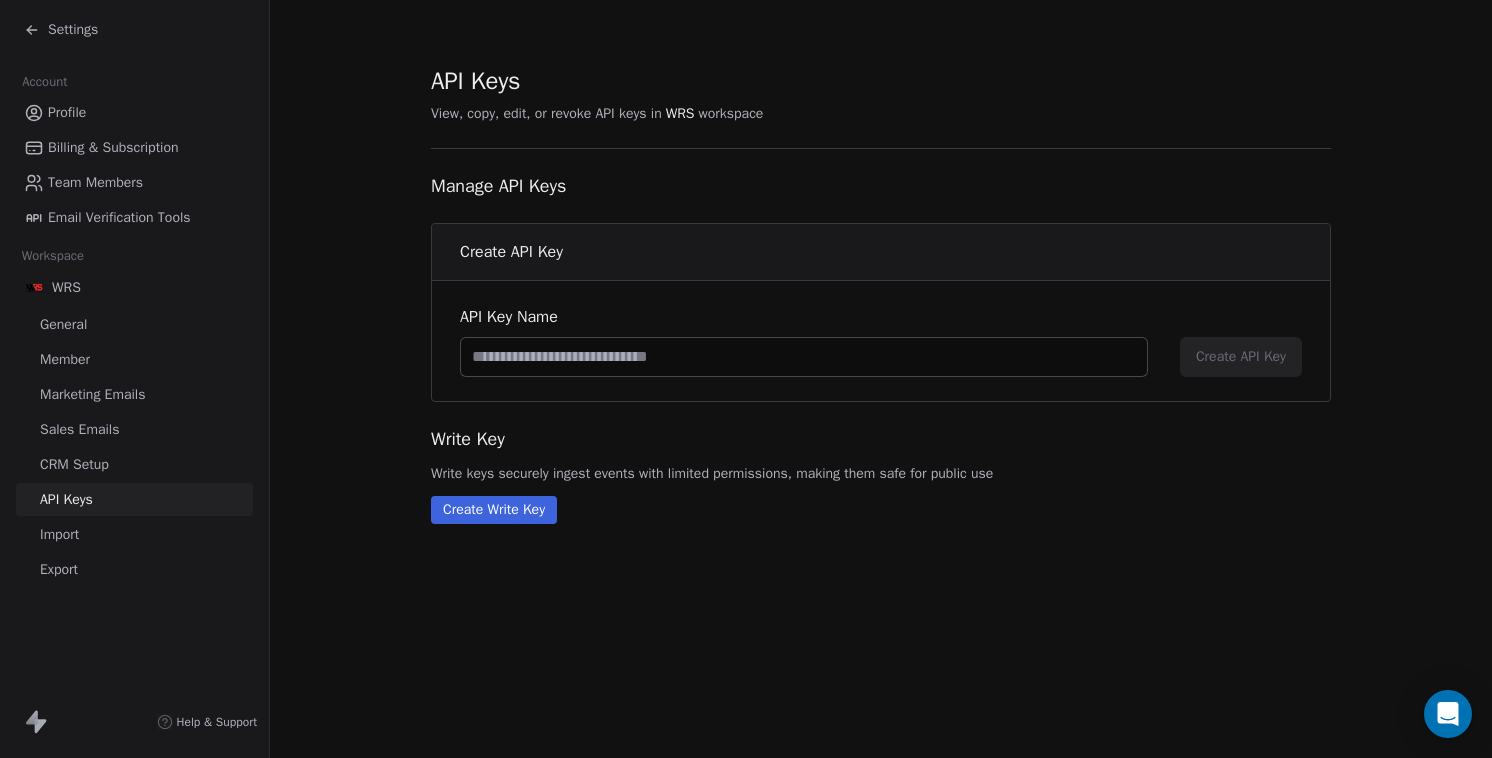 click on "Sales Emails" at bounding box center (134, 429) 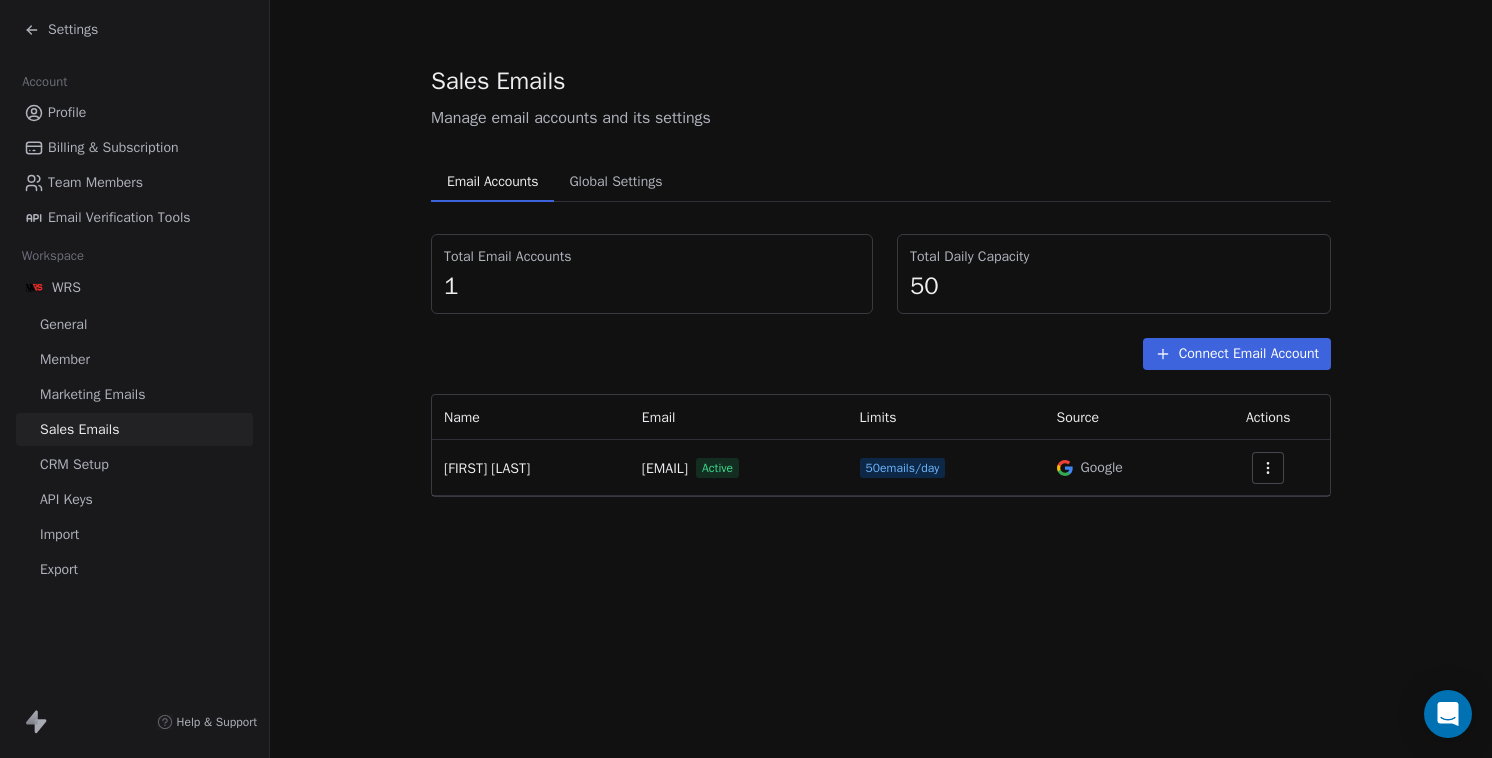 click on "Member" at bounding box center [134, 359] 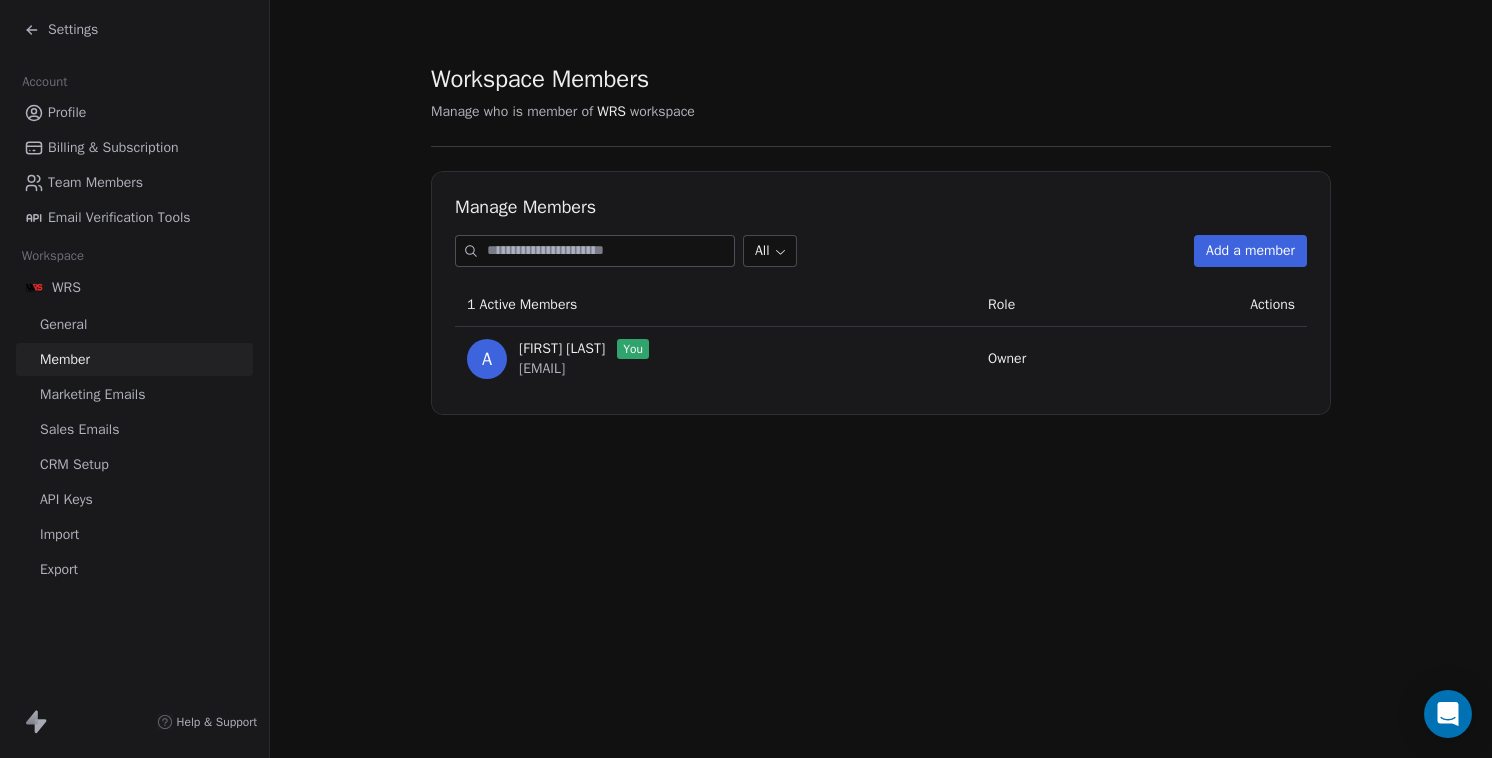 click on "General" at bounding box center [134, 324] 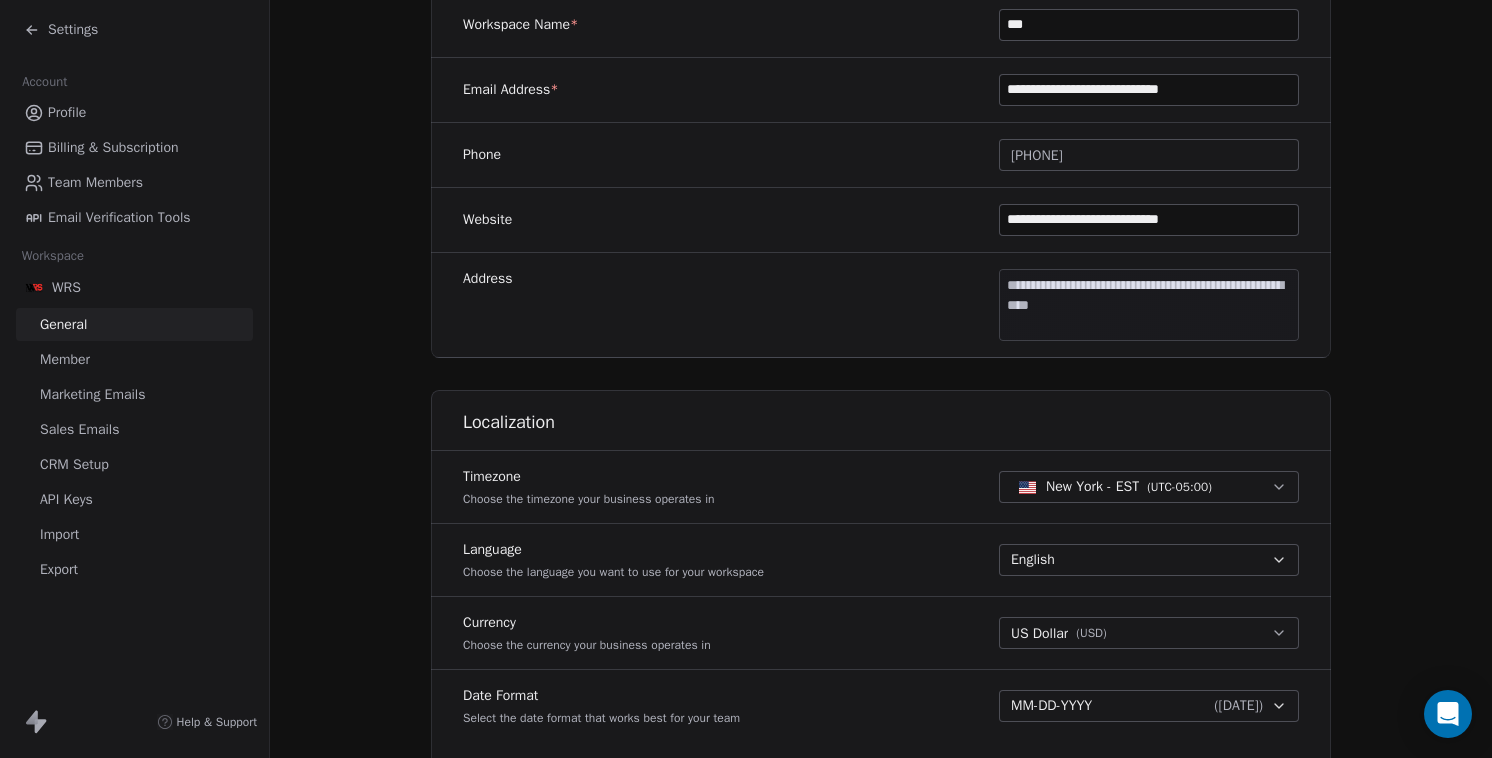 scroll, scrollTop: 458, scrollLeft: 0, axis: vertical 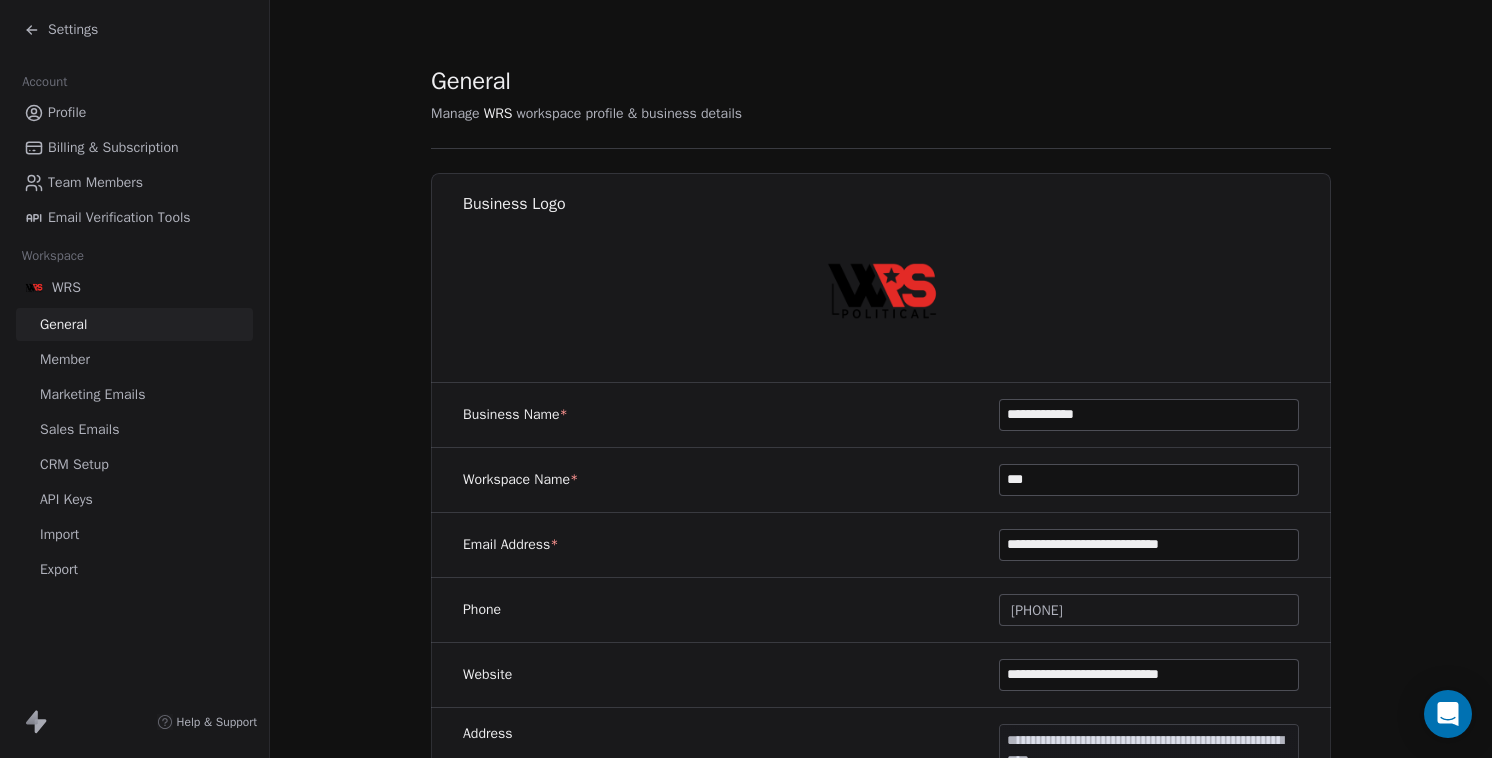 click on "API Keys" at bounding box center [66, 499] 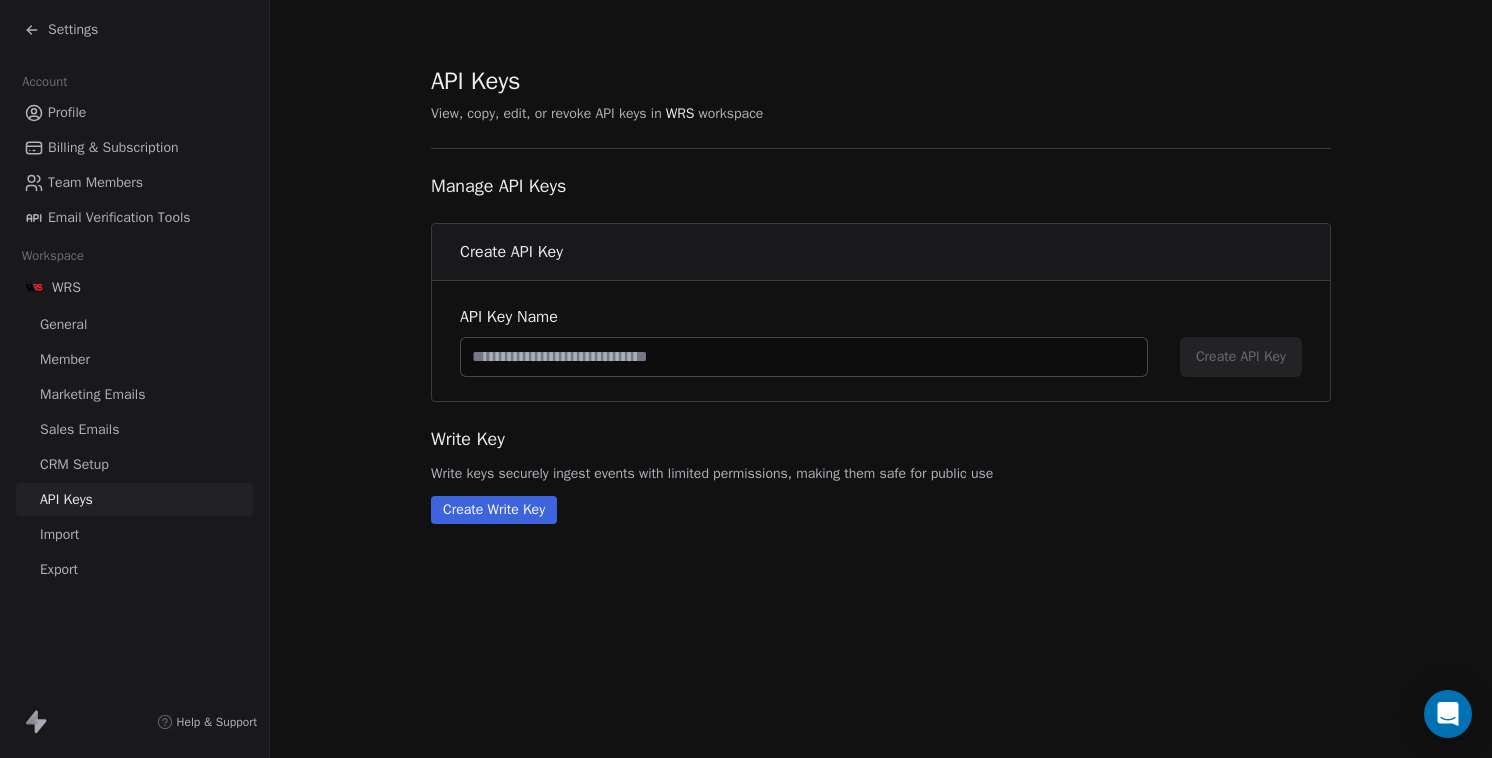 click on "CRM Setup" at bounding box center (74, 464) 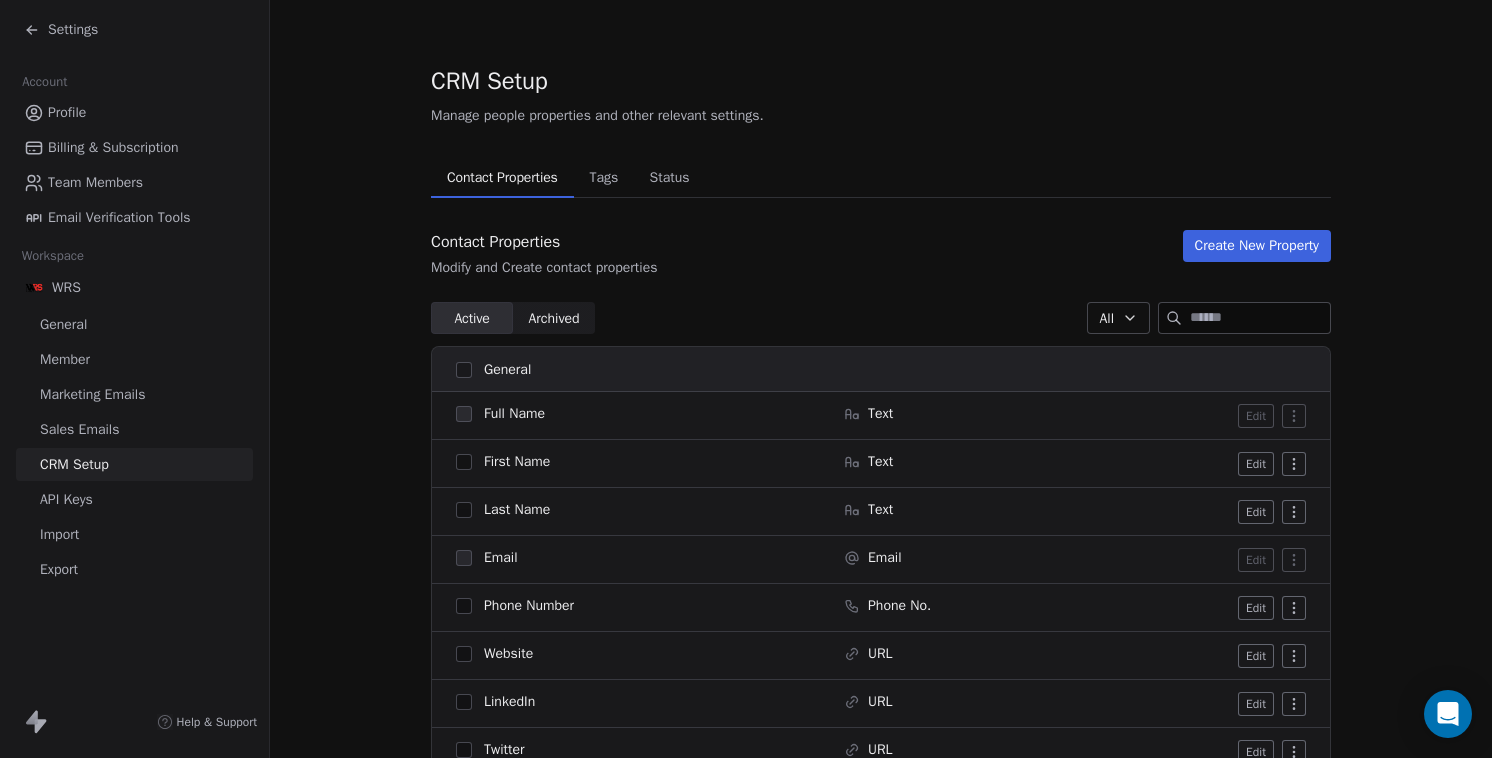 click on "Sales Emails" at bounding box center (134, 429) 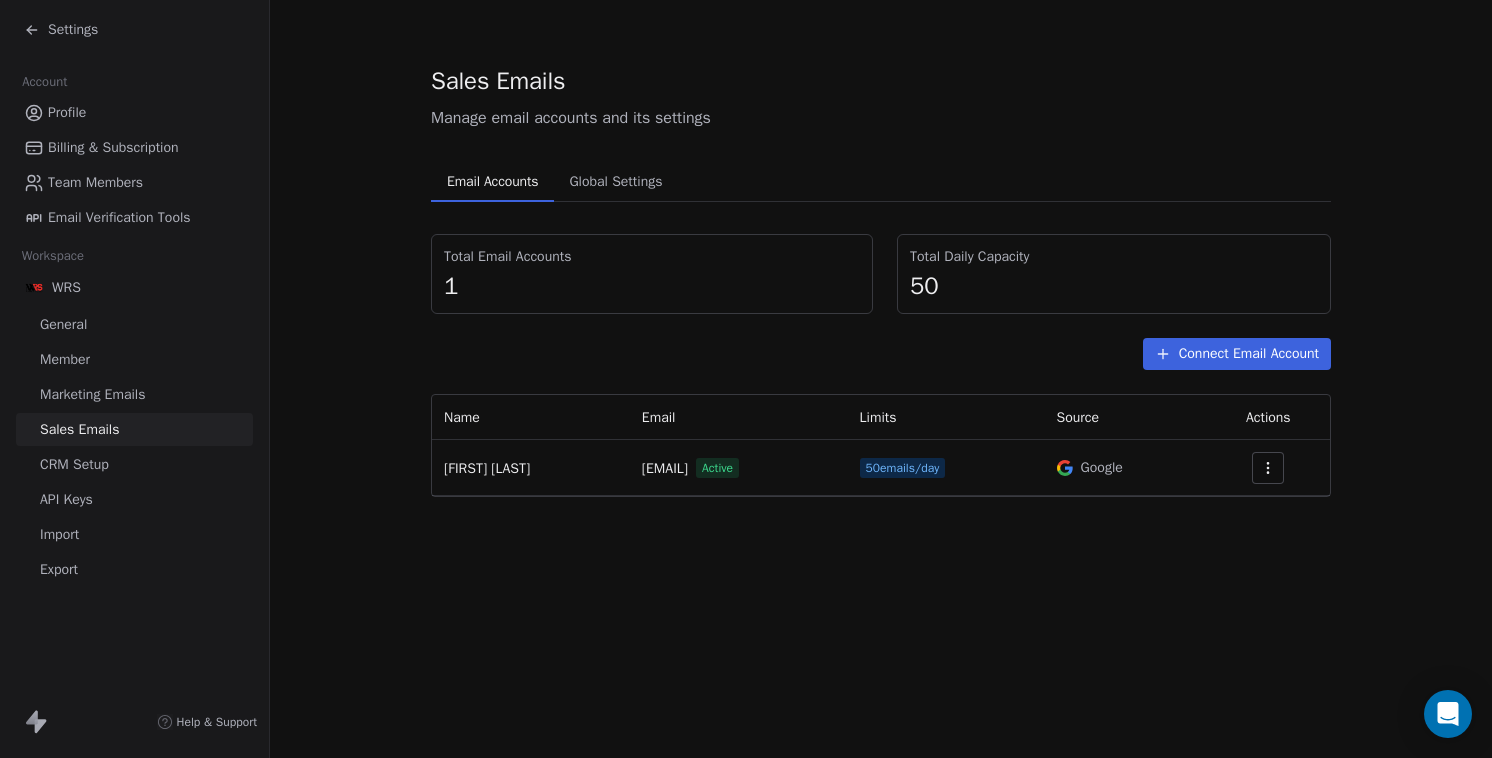 click on "Team Members" at bounding box center [95, 182] 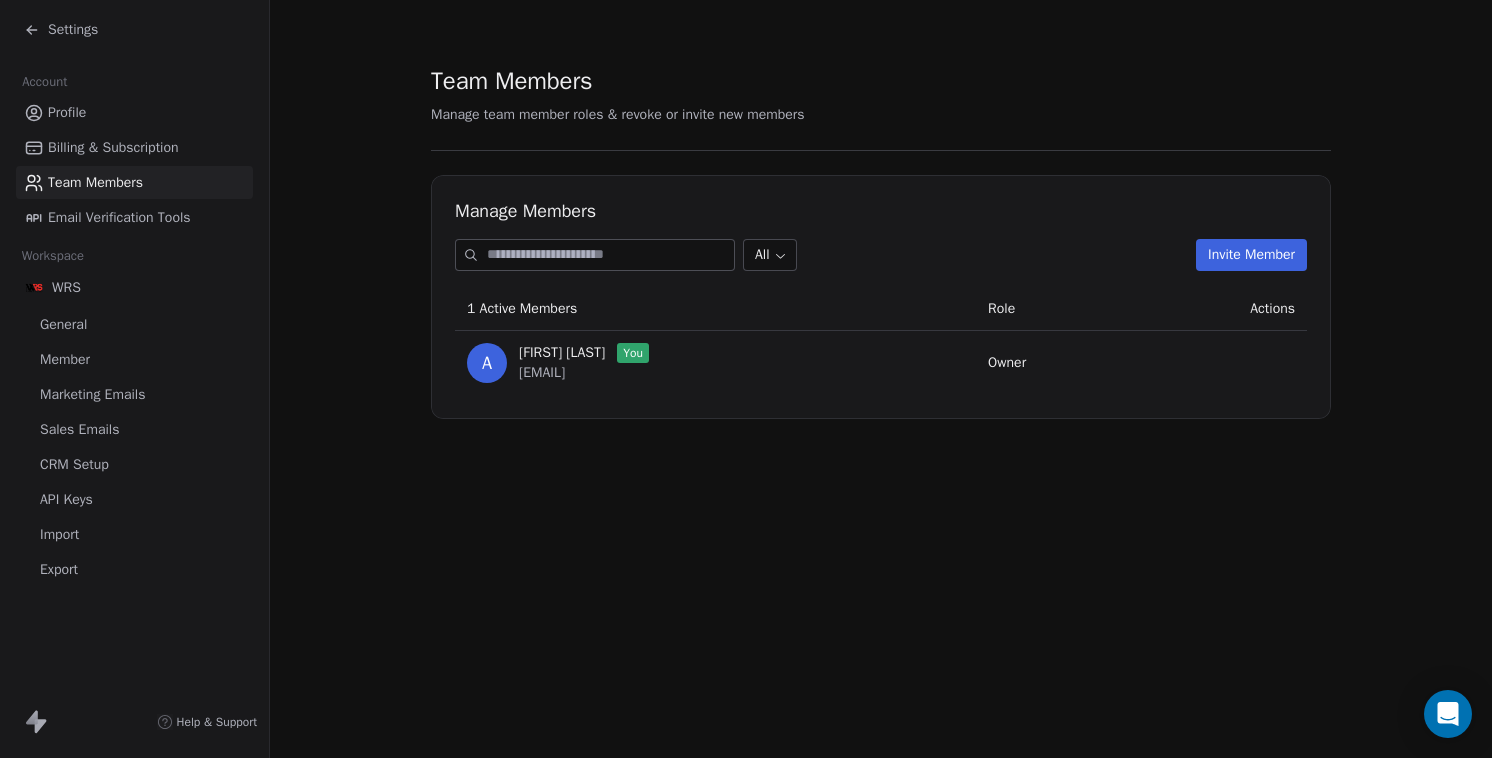 click on "Invite Member" at bounding box center [1251, 255] 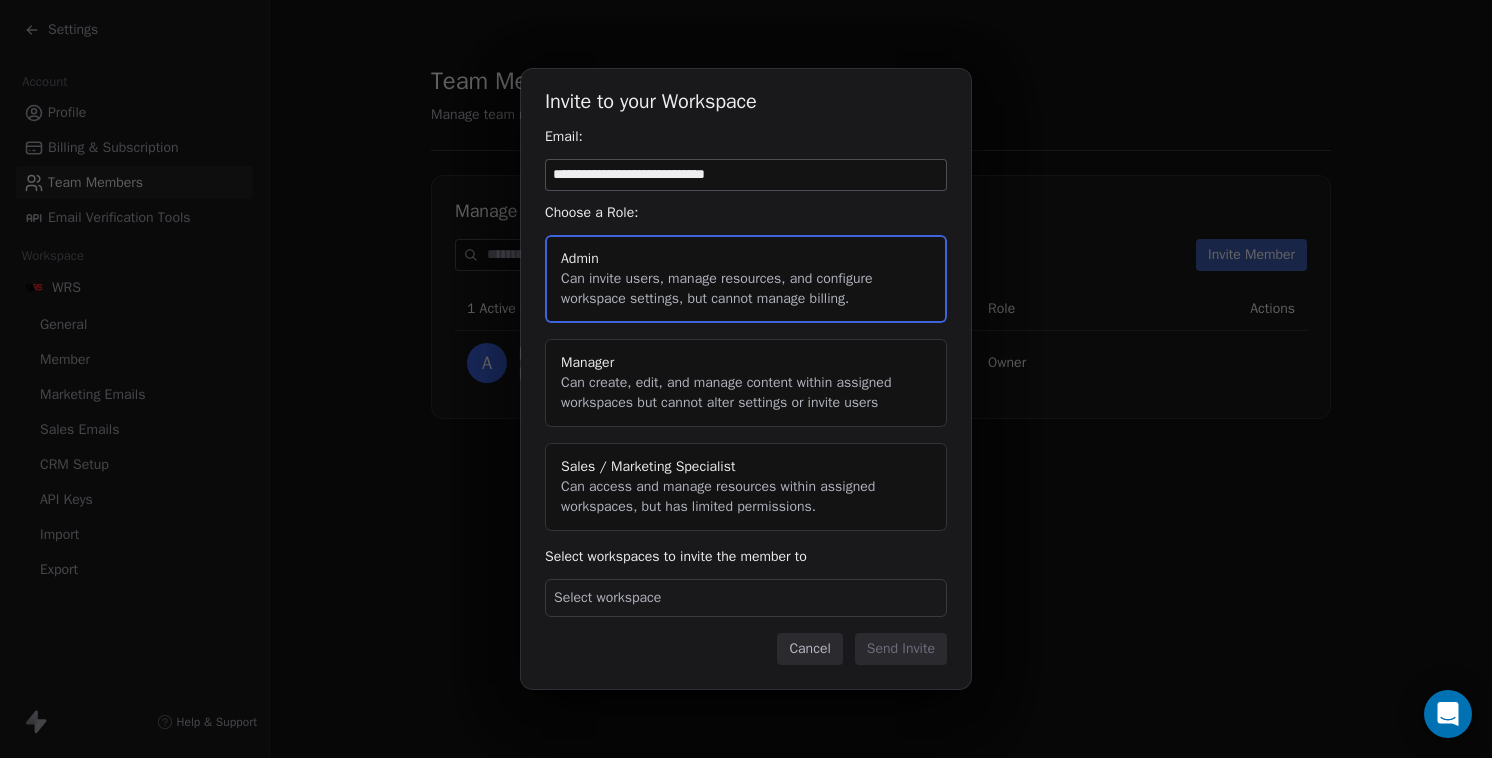 type on "**********" 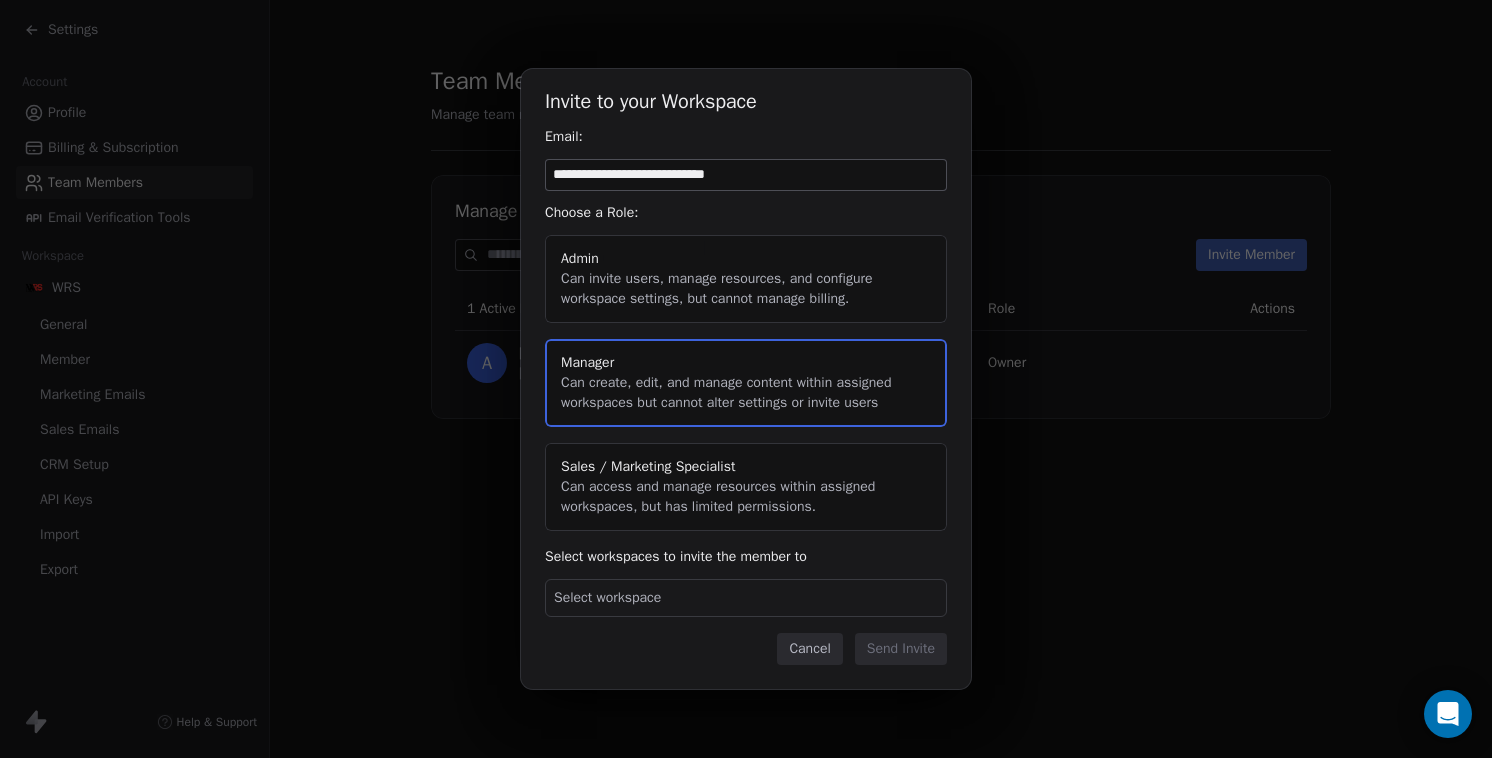 click on "Select workspace" at bounding box center [746, 598] 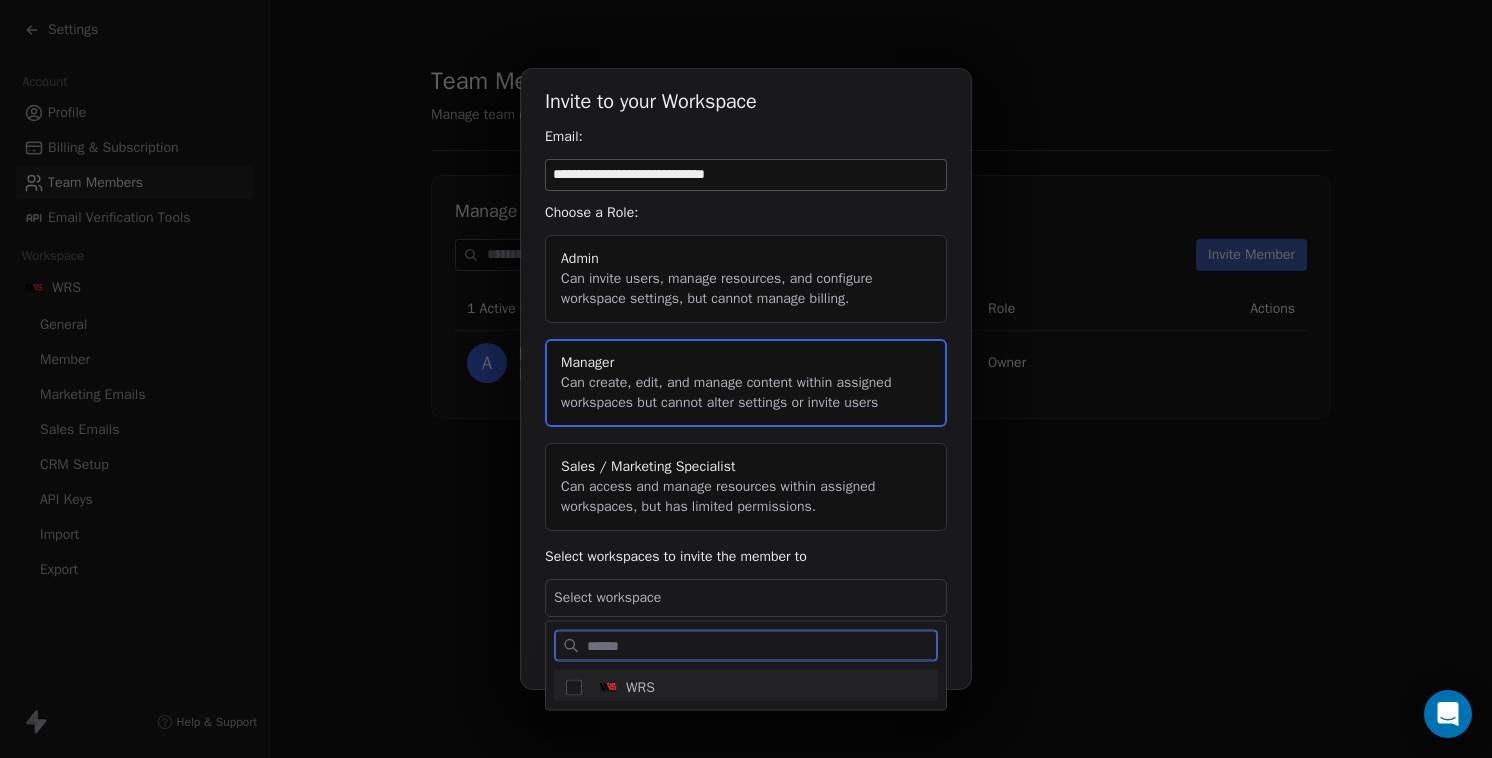 click on "WRS" at bounding box center (758, 688) 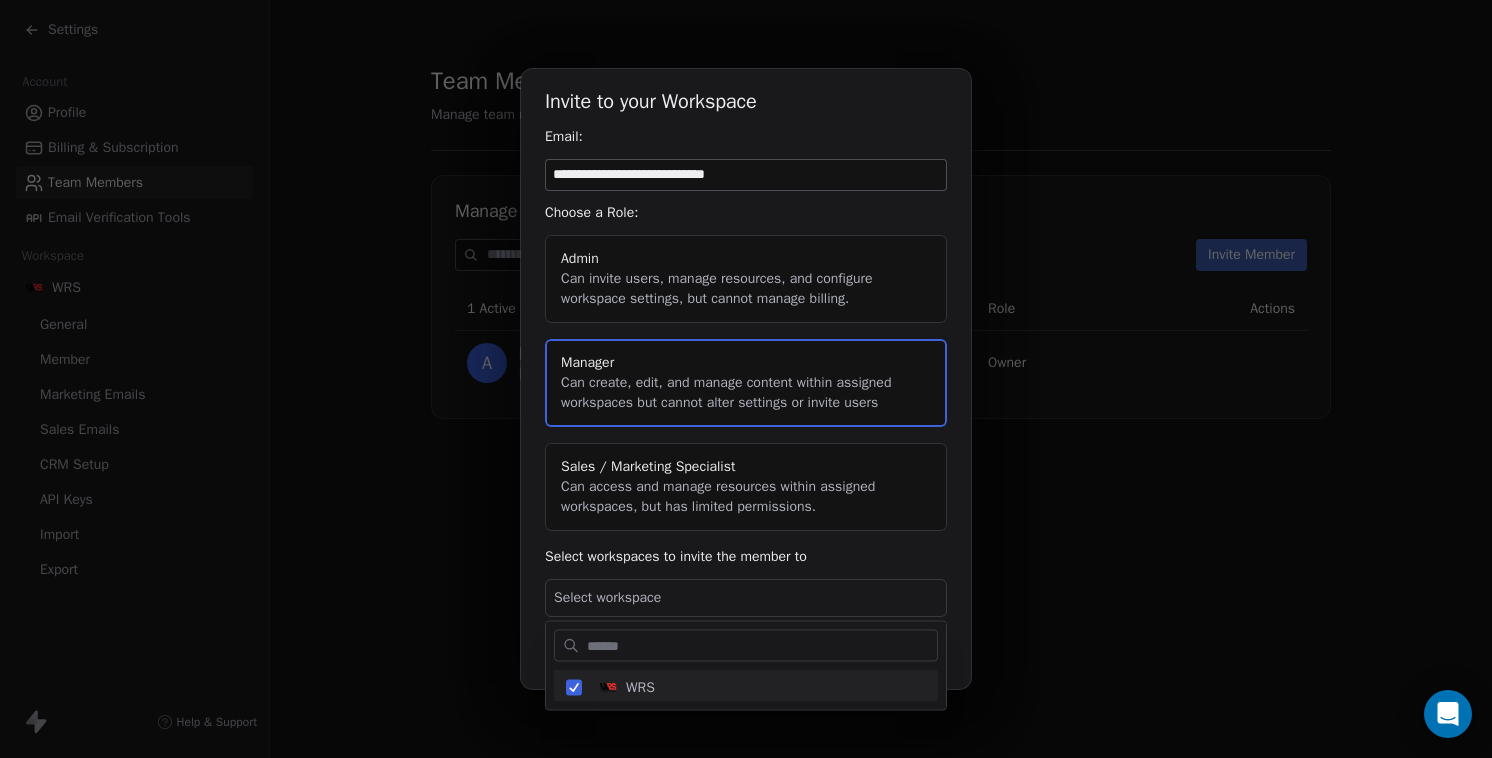 click on "**********" at bounding box center (746, 378) 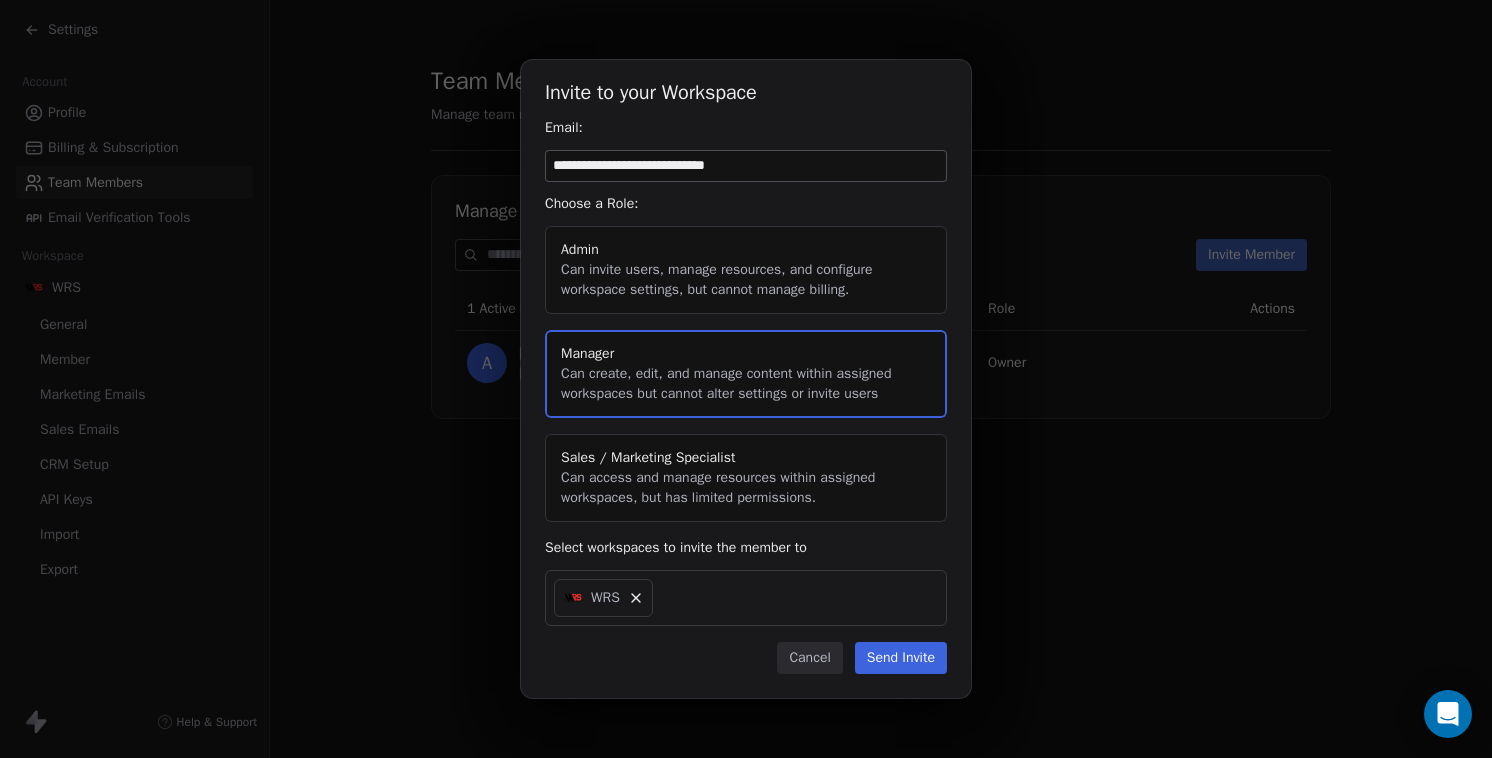 click on "Send Invite" at bounding box center [901, 658] 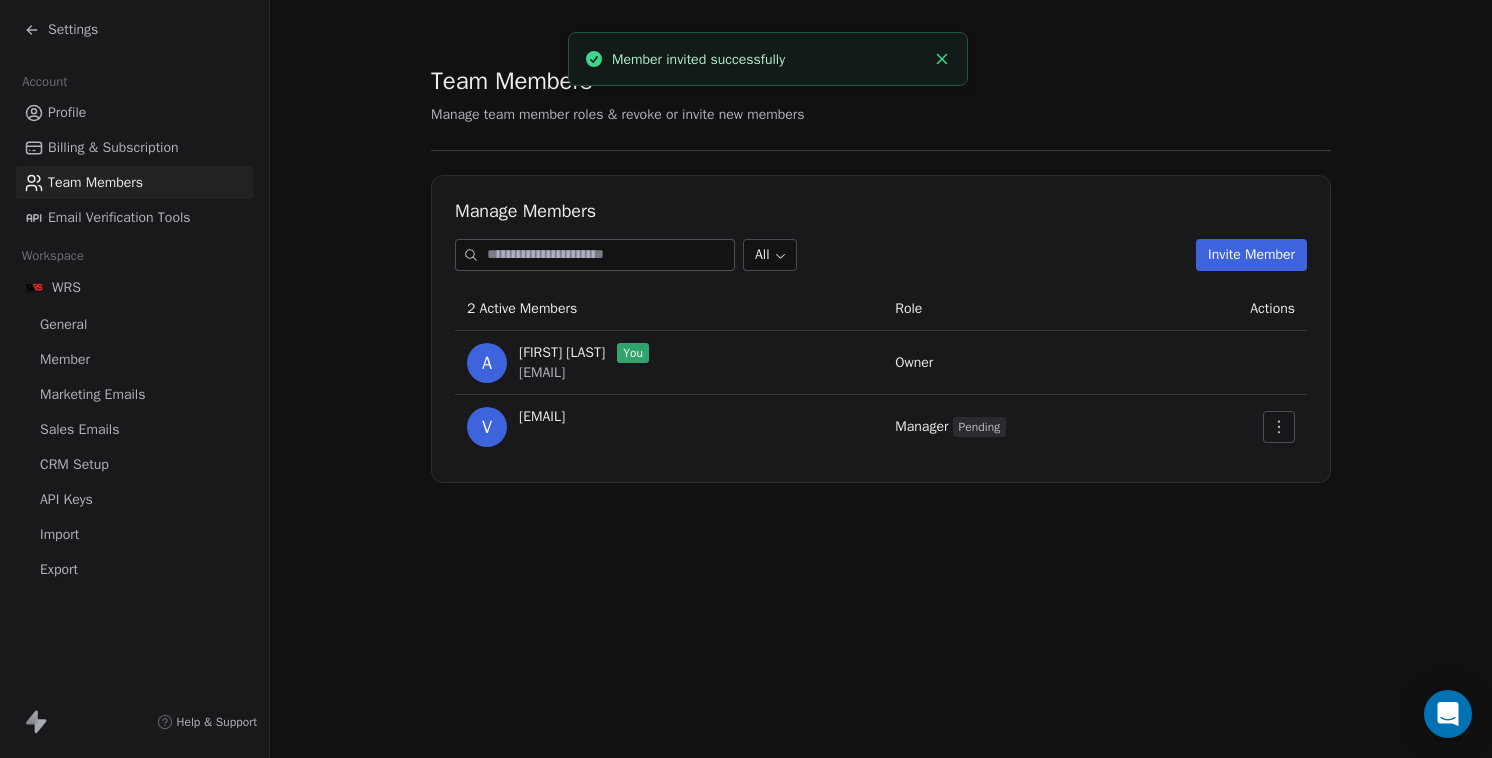 click on "Billing & Subscription" at bounding box center [113, 147] 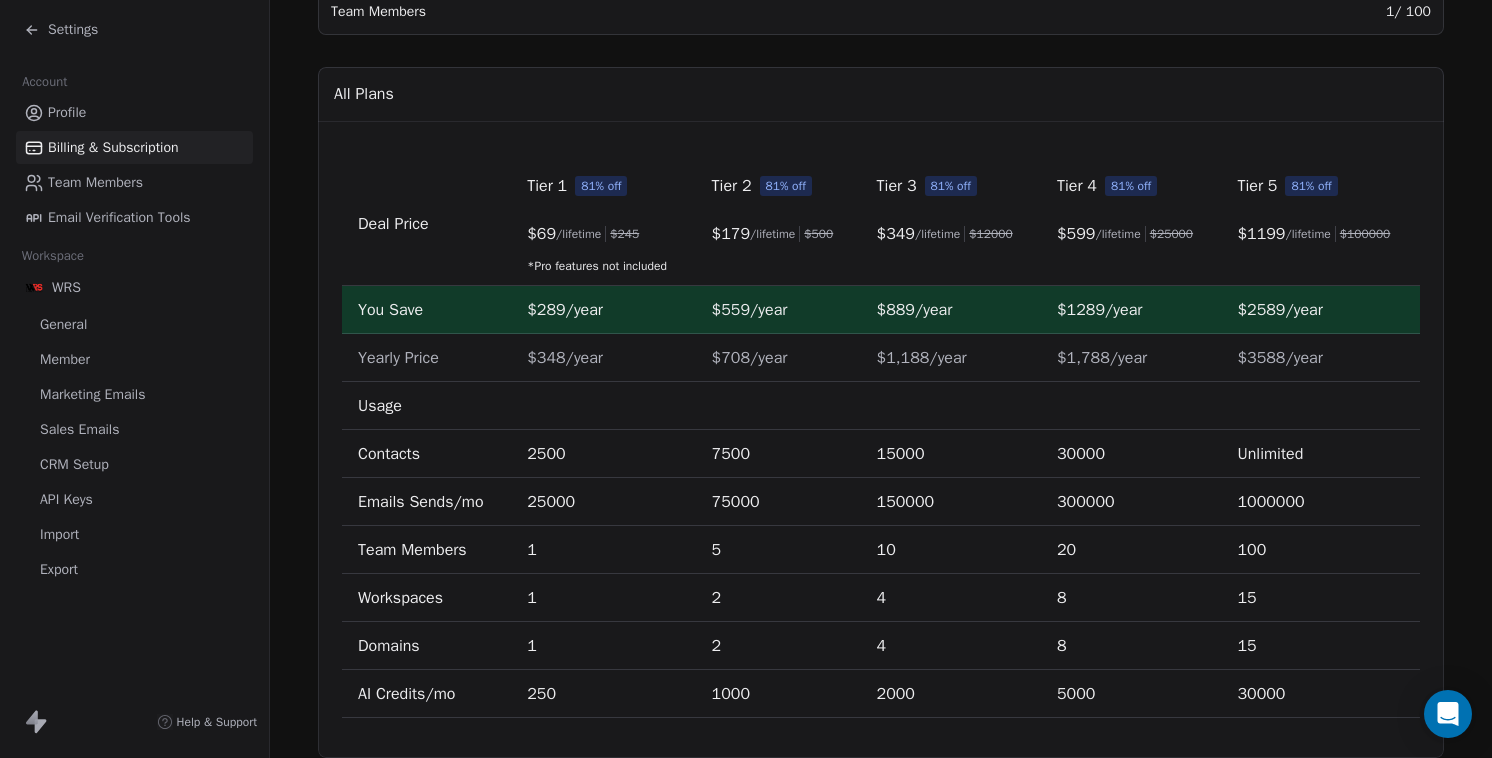 scroll, scrollTop: 635, scrollLeft: 0, axis: vertical 